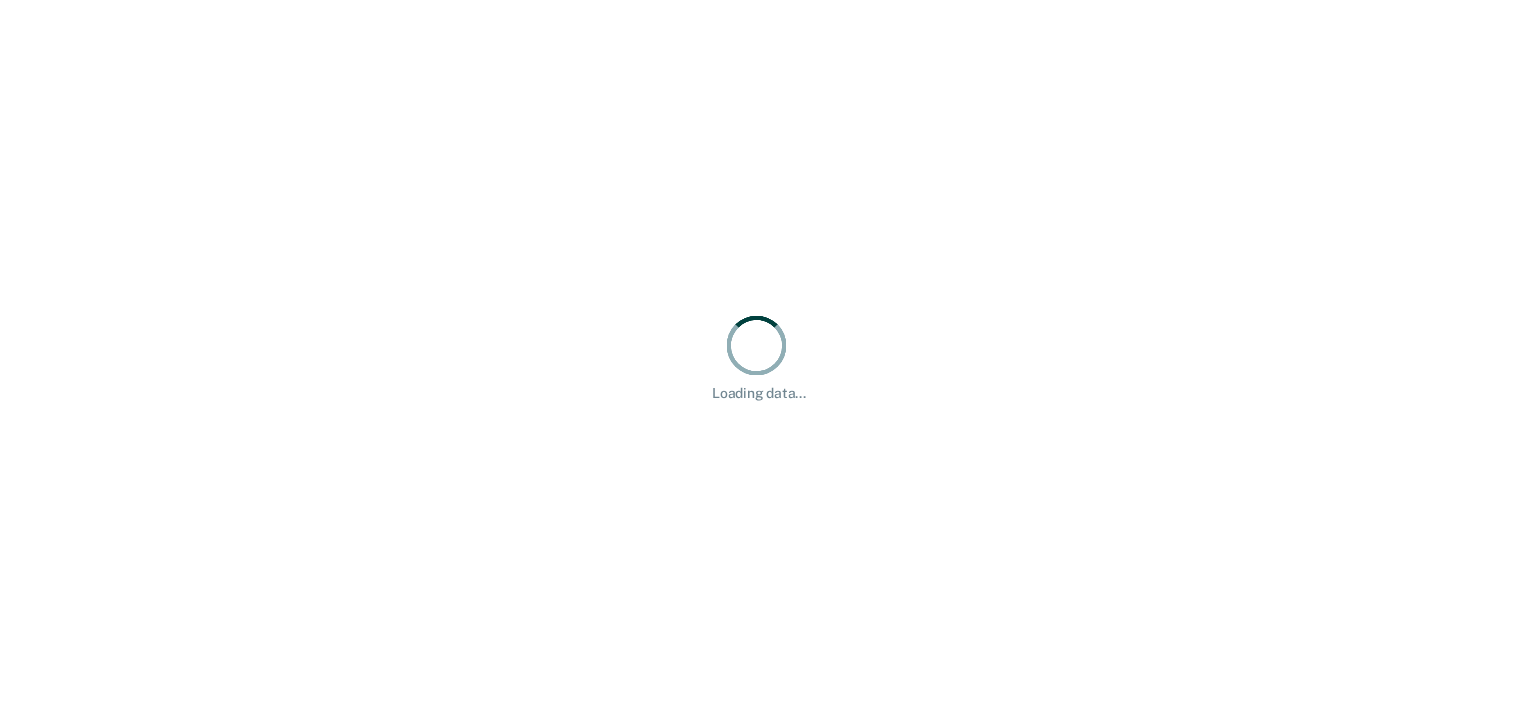 scroll, scrollTop: 0, scrollLeft: 0, axis: both 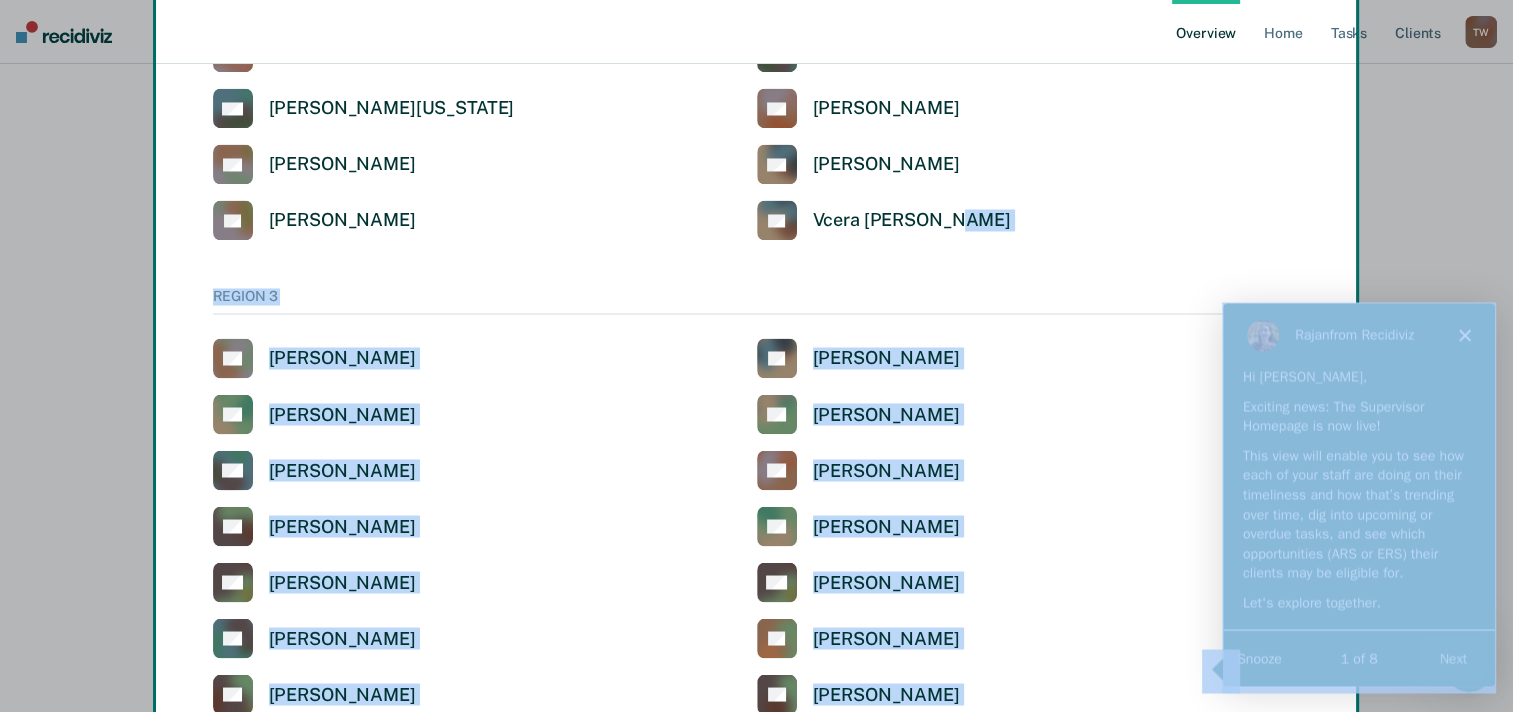 drag, startPoint x: 1284, startPoint y: 148, endPoint x: 1771, endPoint y: 191, distance: 488.89468 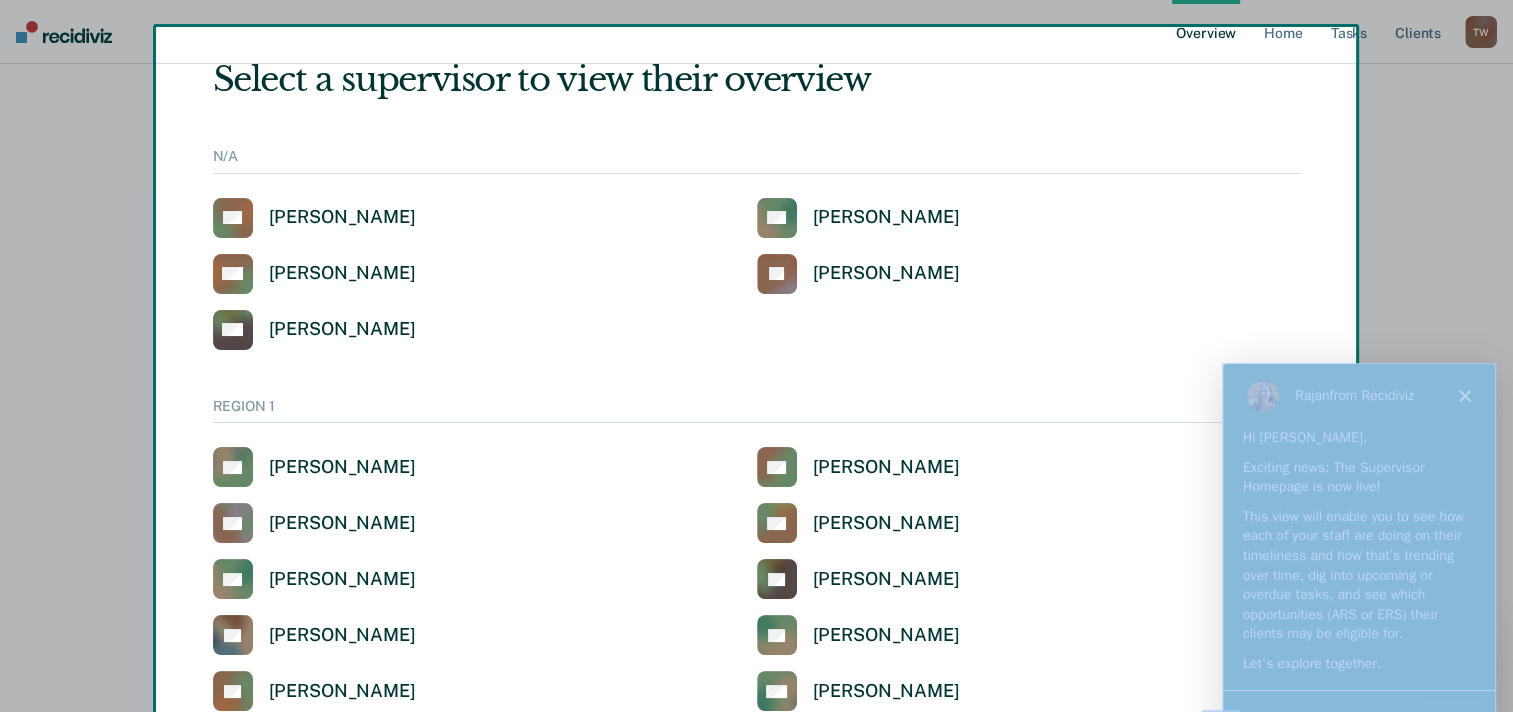 scroll, scrollTop: 0, scrollLeft: 0, axis: both 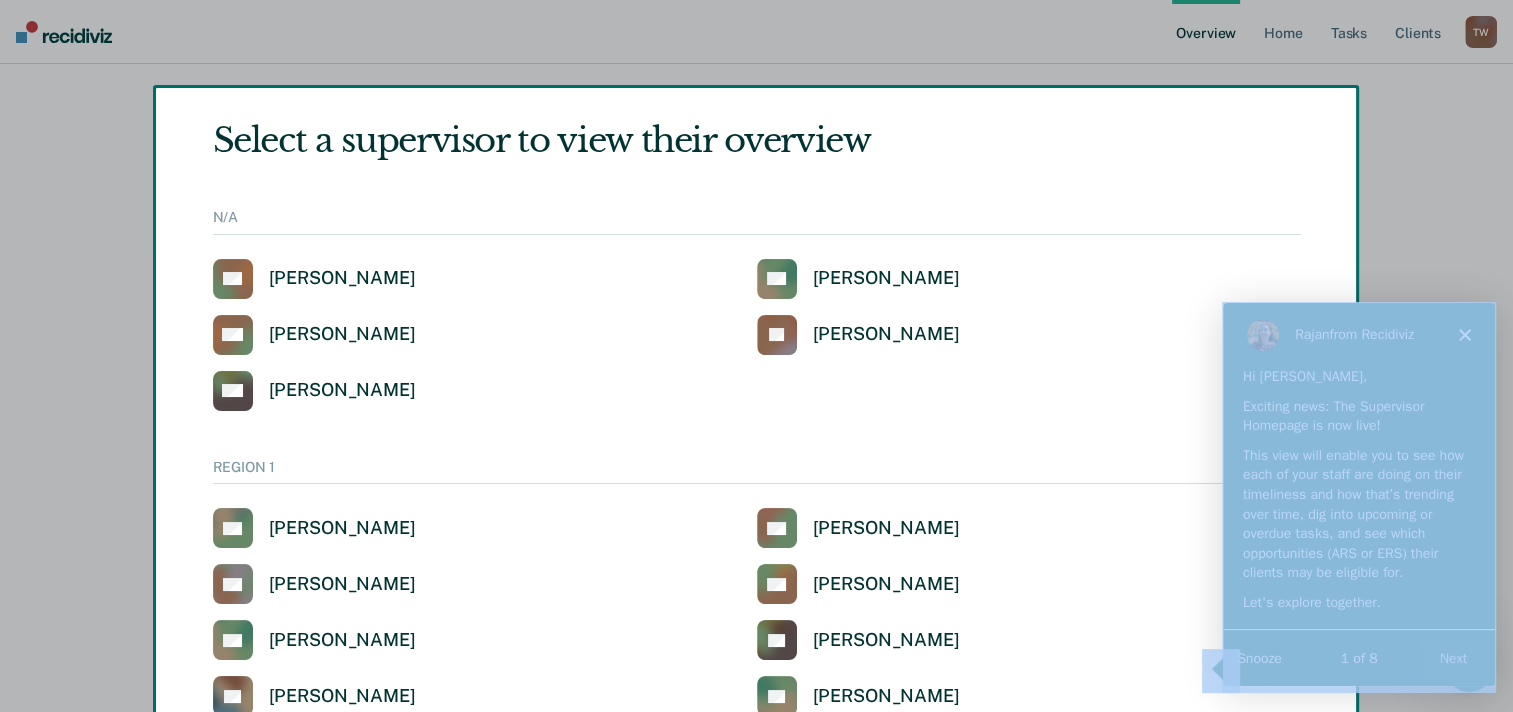 click at bounding box center (756, 356) 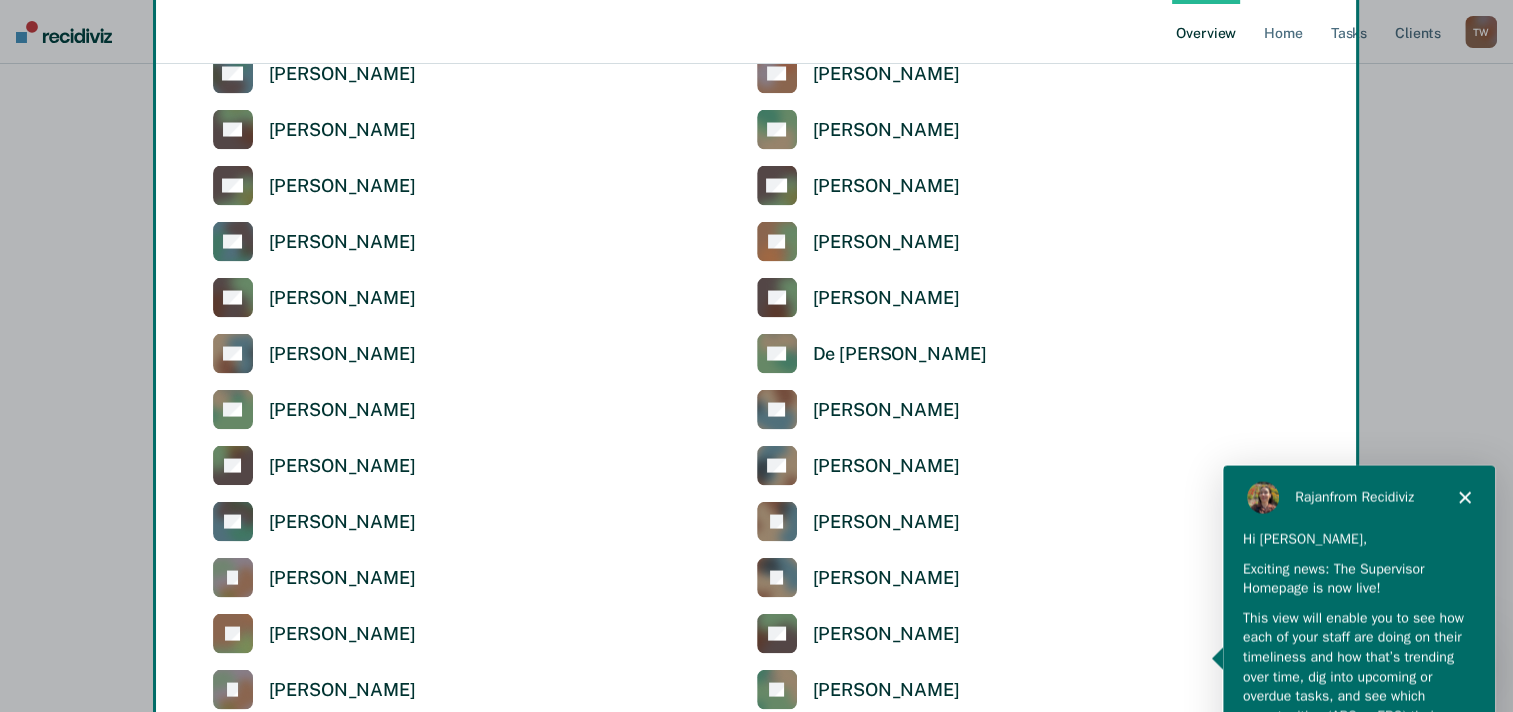 scroll, scrollTop: 4114, scrollLeft: 0, axis: vertical 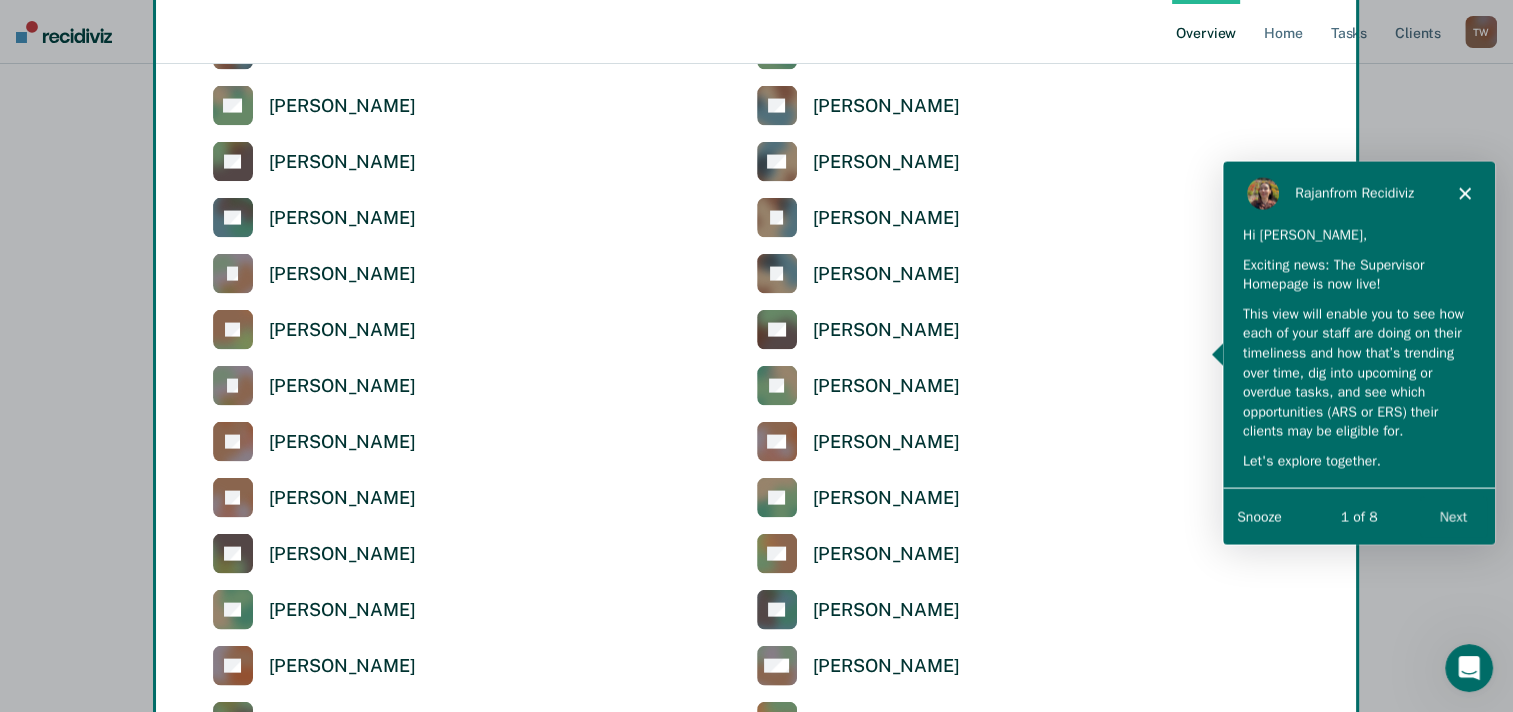 click on "[PERSON_NAME]  from Recidiviz" at bounding box center [1358, 193] 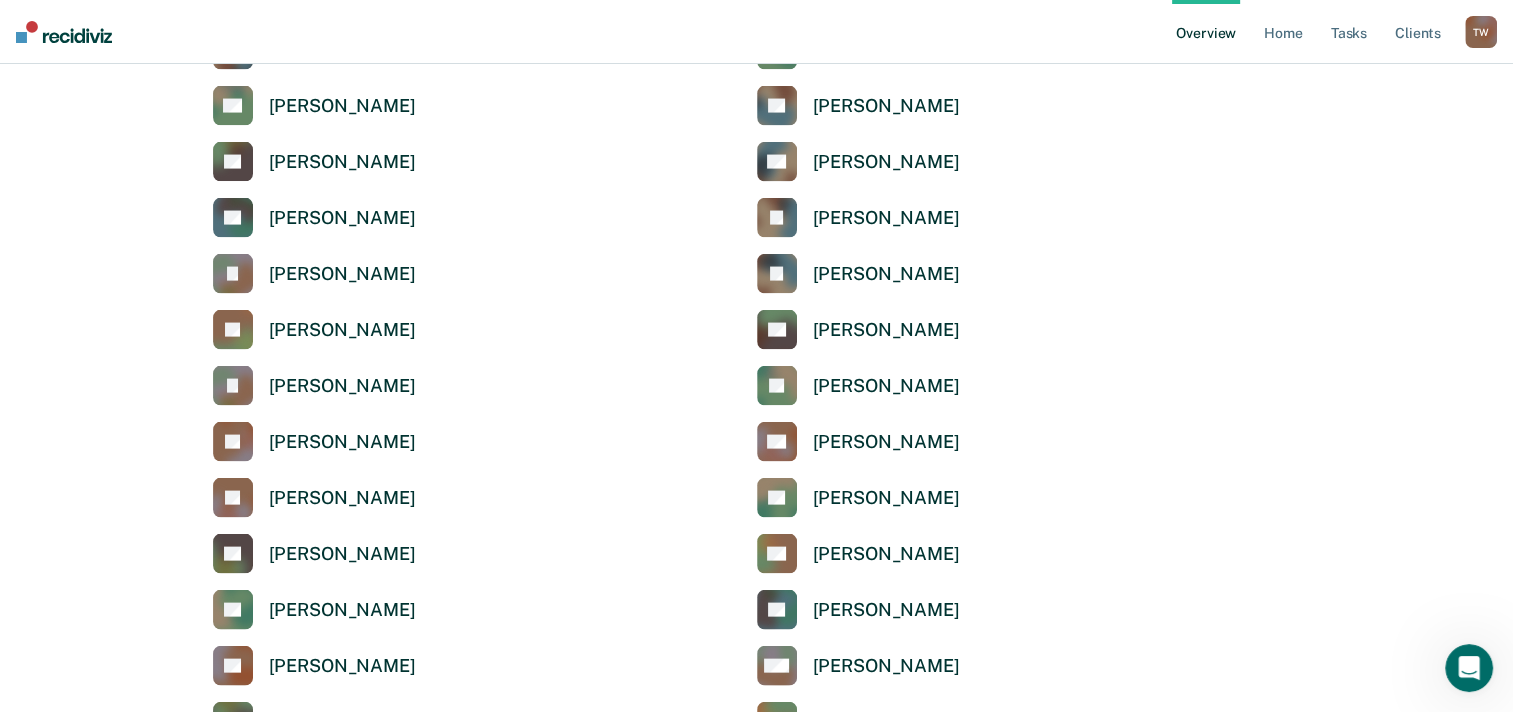 click on "Select a supervisor to view their overview N/A AB [PERSON_NAME] AC [PERSON_NAME] [PERSON_NAME] [PERSON_NAME] [PERSON_NAME] REGION 1 AS [PERSON_NAME] AG [PERSON_NAME] AA [PERSON_NAME] AR [PERSON_NAME] AC [PERSON_NAME] AF [PERSON_NAME] [PERSON_NAME] [PERSON_NAME] [PERSON_NAME] CT [PERSON_NAME] [PERSON_NAME] CP [PERSON_NAME] CM [PERSON_NAME] DH [PERSON_NAME] DJ [PERSON_NAME] ED [PERSON_NAME] EC [PERSON_NAME] [PERSON_NAME] [PERSON_NAME] [PERSON_NAME] JD [PERSON_NAME] [PERSON_NAME] JS [PERSON_NAME] [PERSON_NAME] [PERSON_NAME] [PERSON_NAME] JW [PERSON_NAME] [PERSON_NAME] KB [PERSON_NAME] KB [PERSON_NAME] KM [PERSON_NAME] [PERSON_NAME] LA [PERSON_NAME] [PERSON_NAME] [PERSON_NAME] [PERSON_NAME] [PERSON_NAME] RK [PERSON_NAME] [PERSON_NAME] RM [PERSON_NAME] SC [PERSON_NAME] SG [PERSON_NAME] SE [PERSON_NAME] SH [PERSON_NAME] SB [PERSON_NAME] SW [PERSON_NAME] TB [PERSON_NAME] [PERSON_NAME] TL [PERSON_NAME] REGION 2 AM [PERSON_NAME] AB [PERSON_NAME] AM [PERSON_NAME] AO [PERSON_NAME] AS AP AW BH" at bounding box center (756, 356) 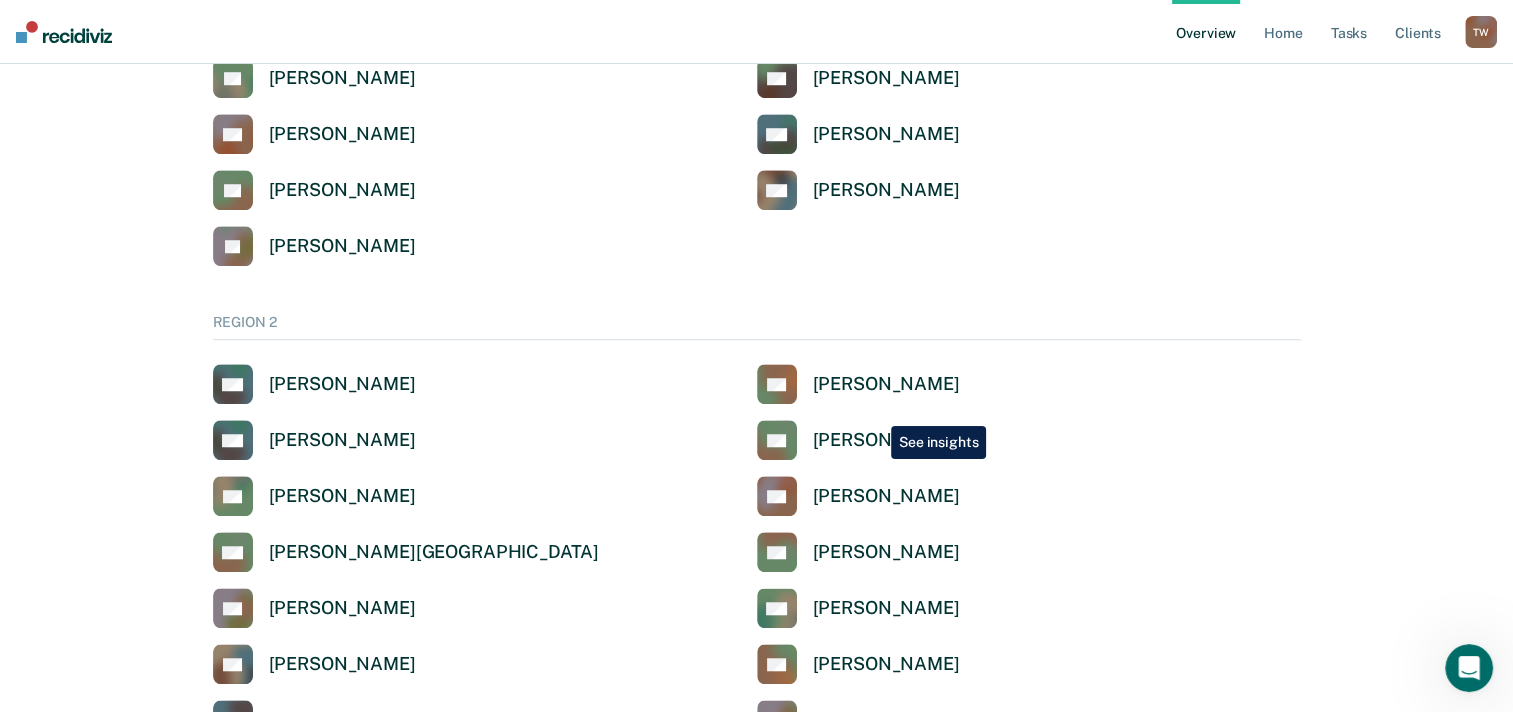 scroll, scrollTop: 1114, scrollLeft: 0, axis: vertical 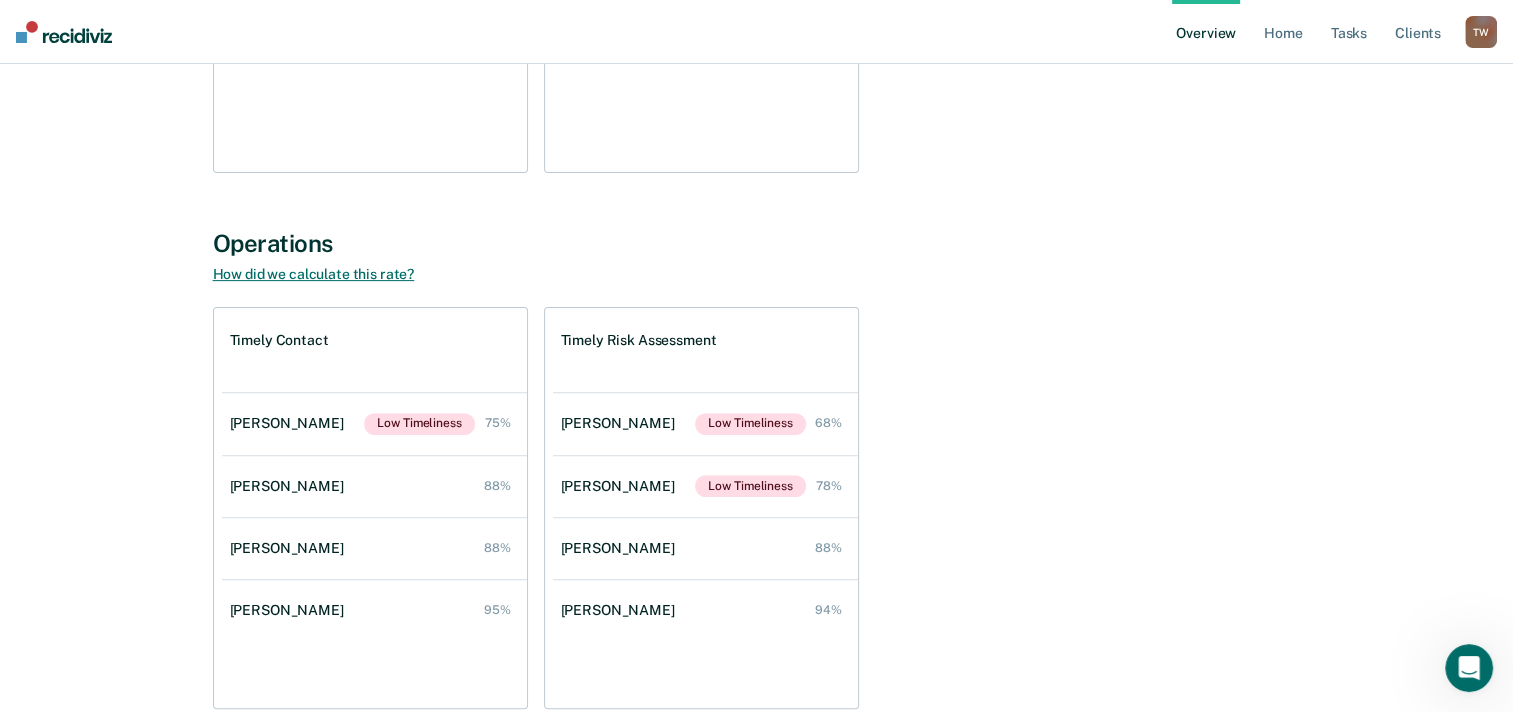 click on "How did we calculate this rate?" at bounding box center (314, 274) 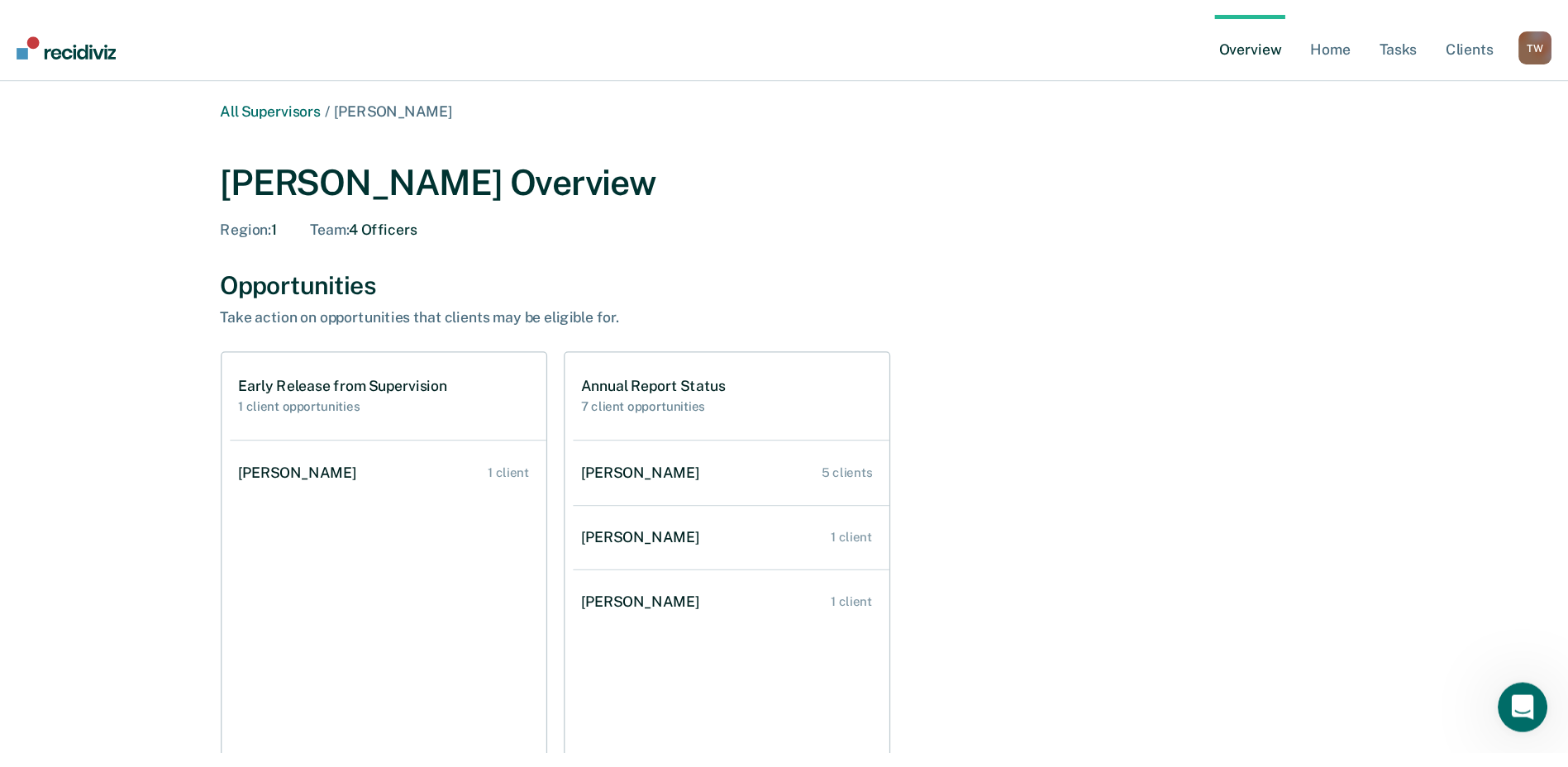 scroll, scrollTop: 0, scrollLeft: 0, axis: both 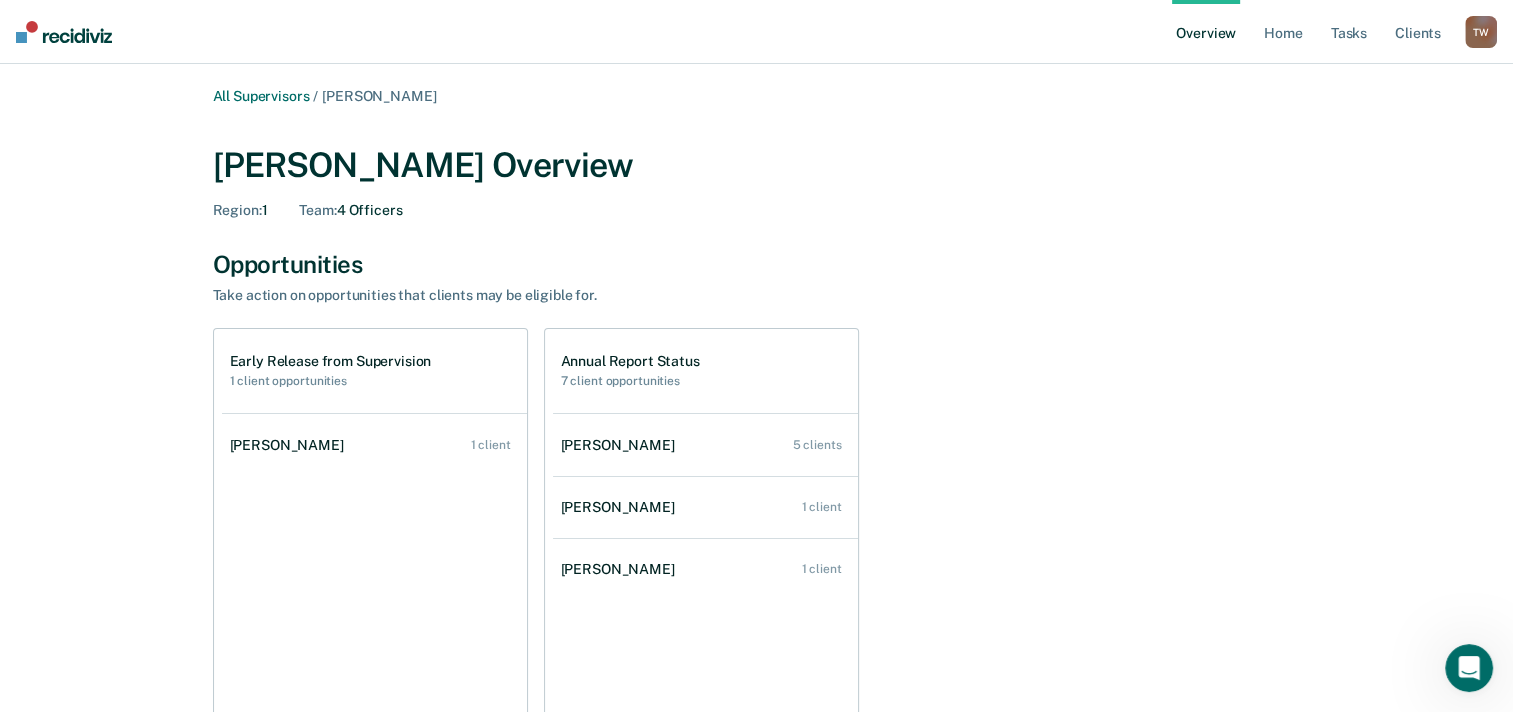 drag, startPoint x: 1000, startPoint y: 37, endPoint x: 1126, endPoint y: 96, distance: 139.12944 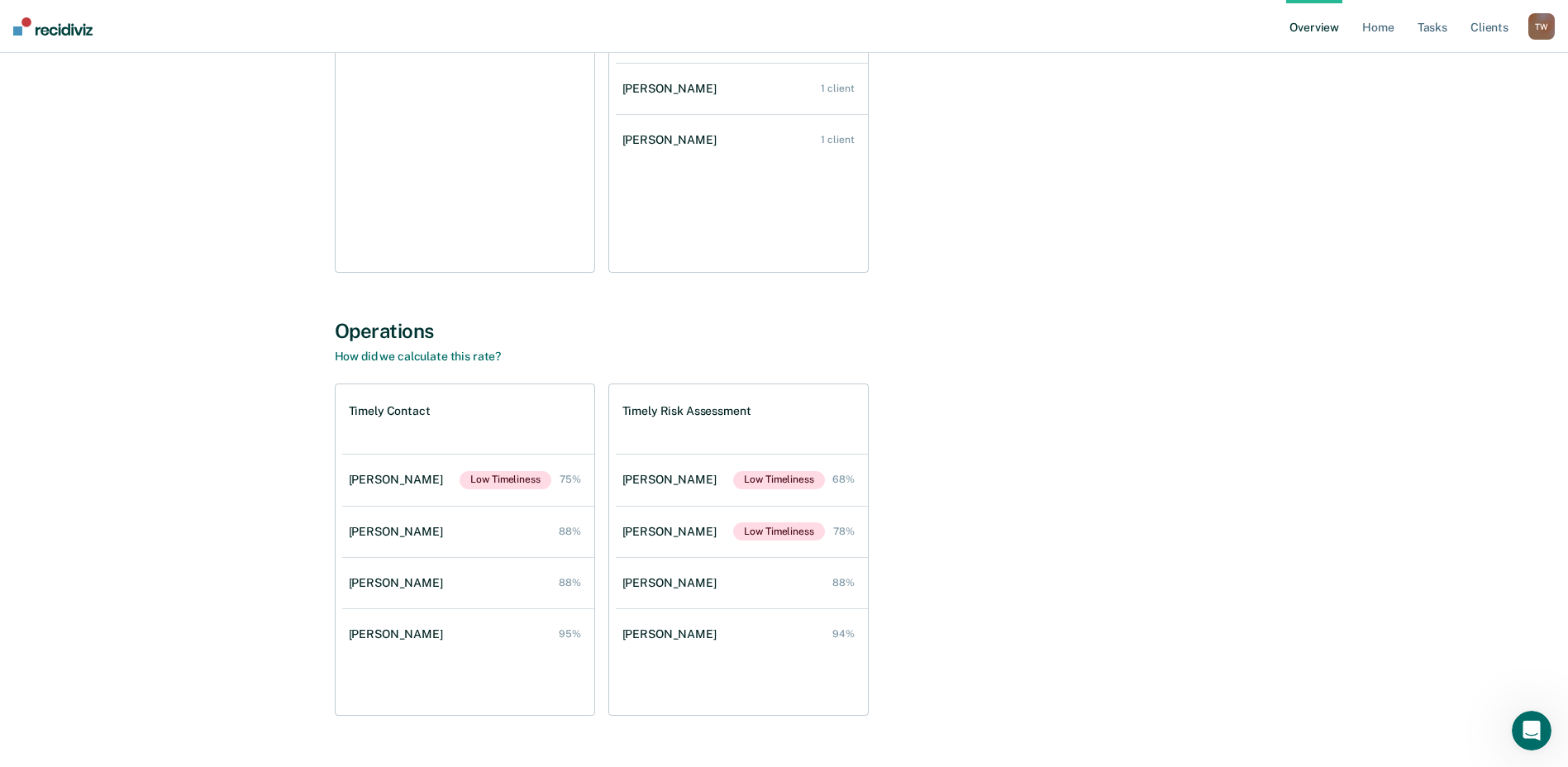 scroll, scrollTop: 365, scrollLeft: 0, axis: vertical 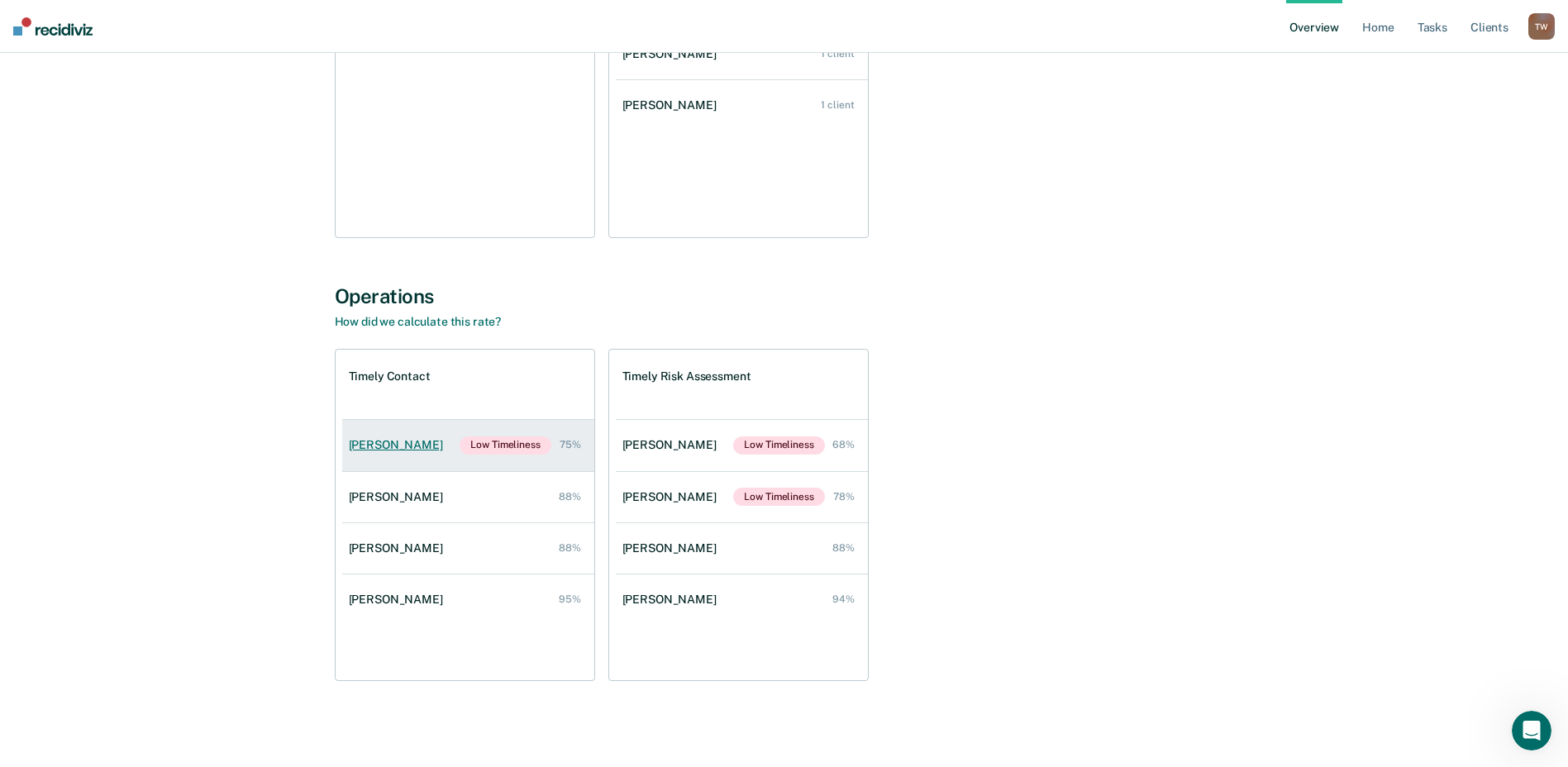 click on "[PERSON_NAME]" at bounding box center [399, 445] 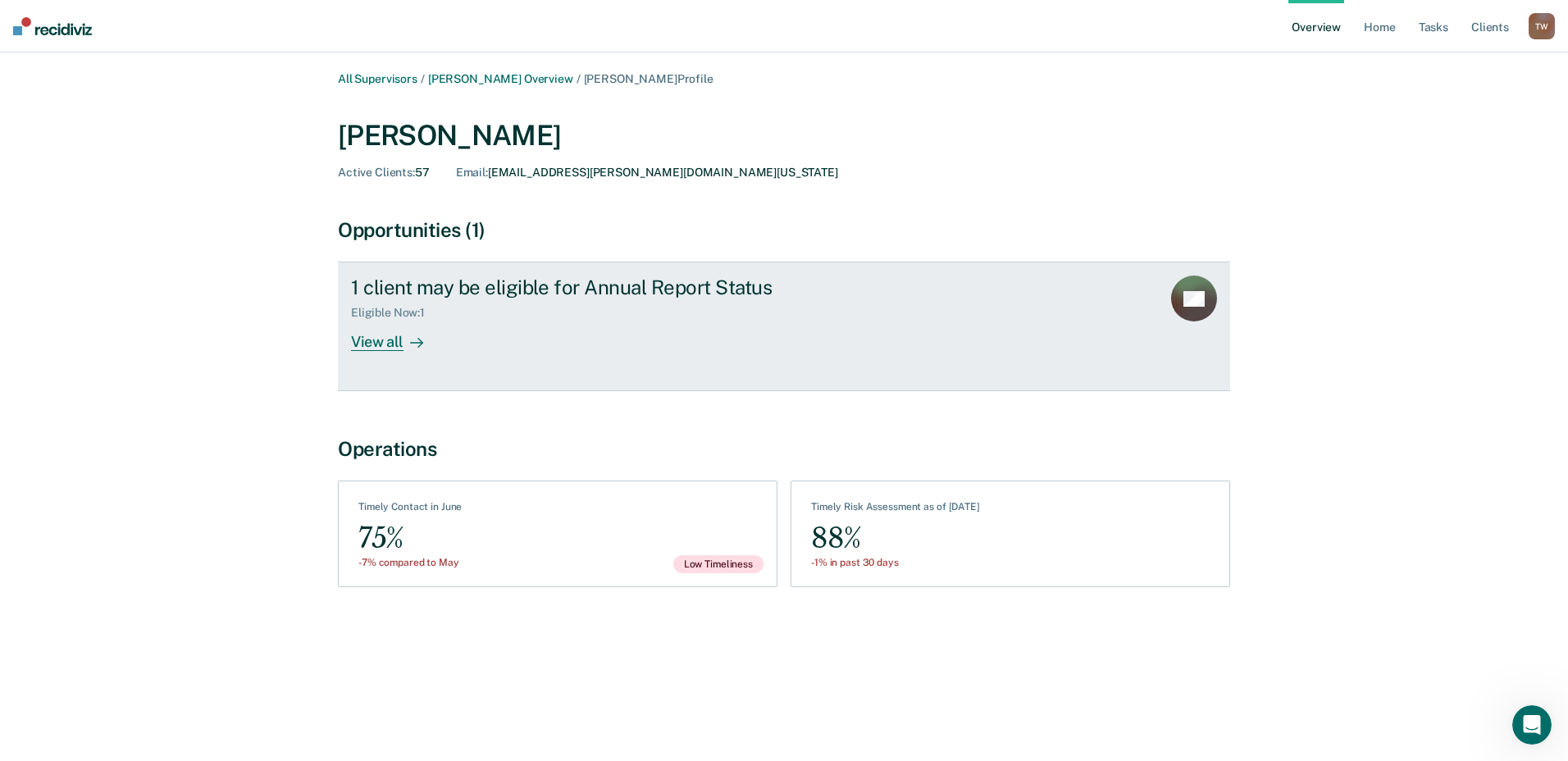 click on "View all" at bounding box center [397, 335] 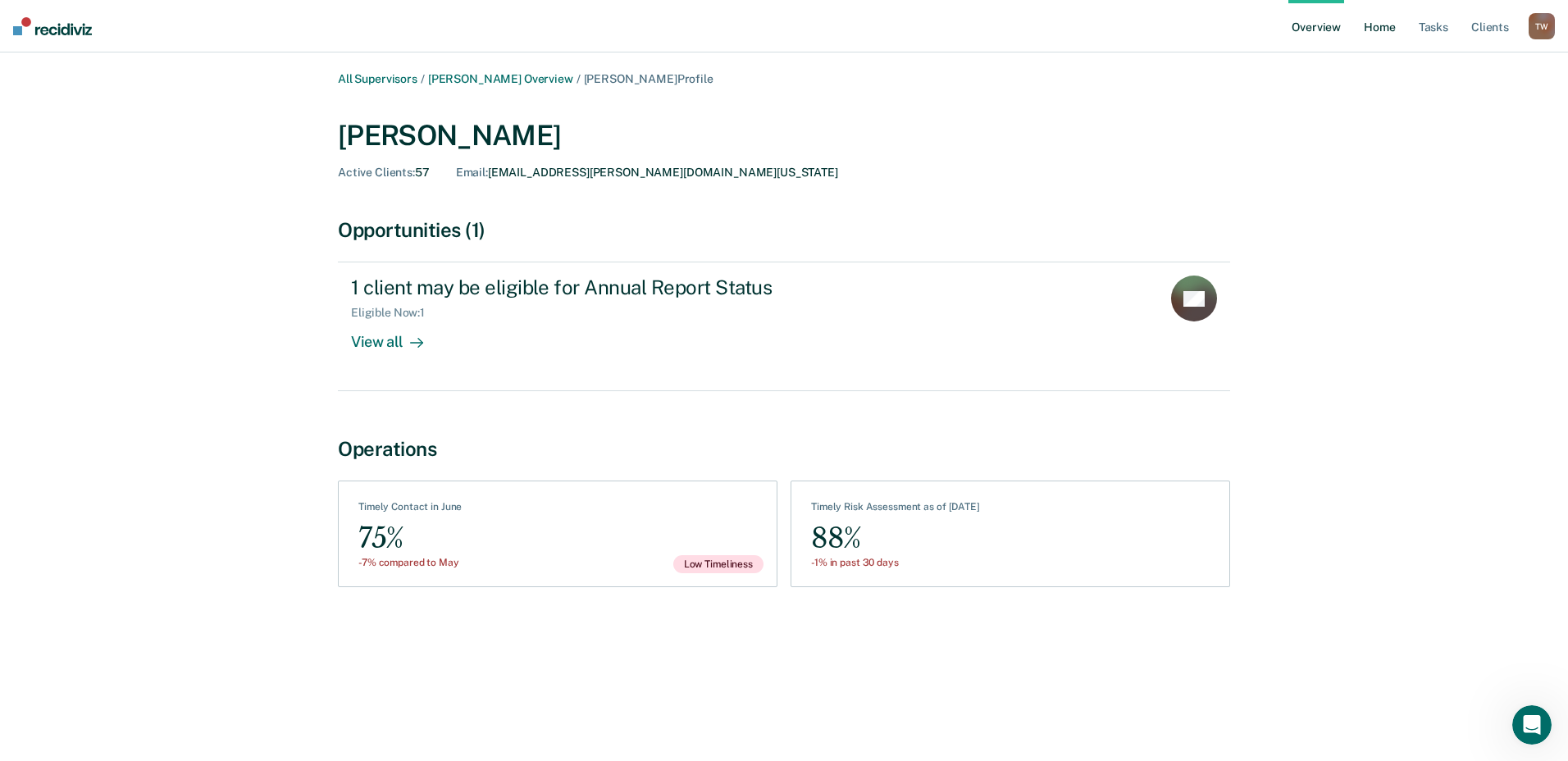 click on "Home" at bounding box center (1379, 26) 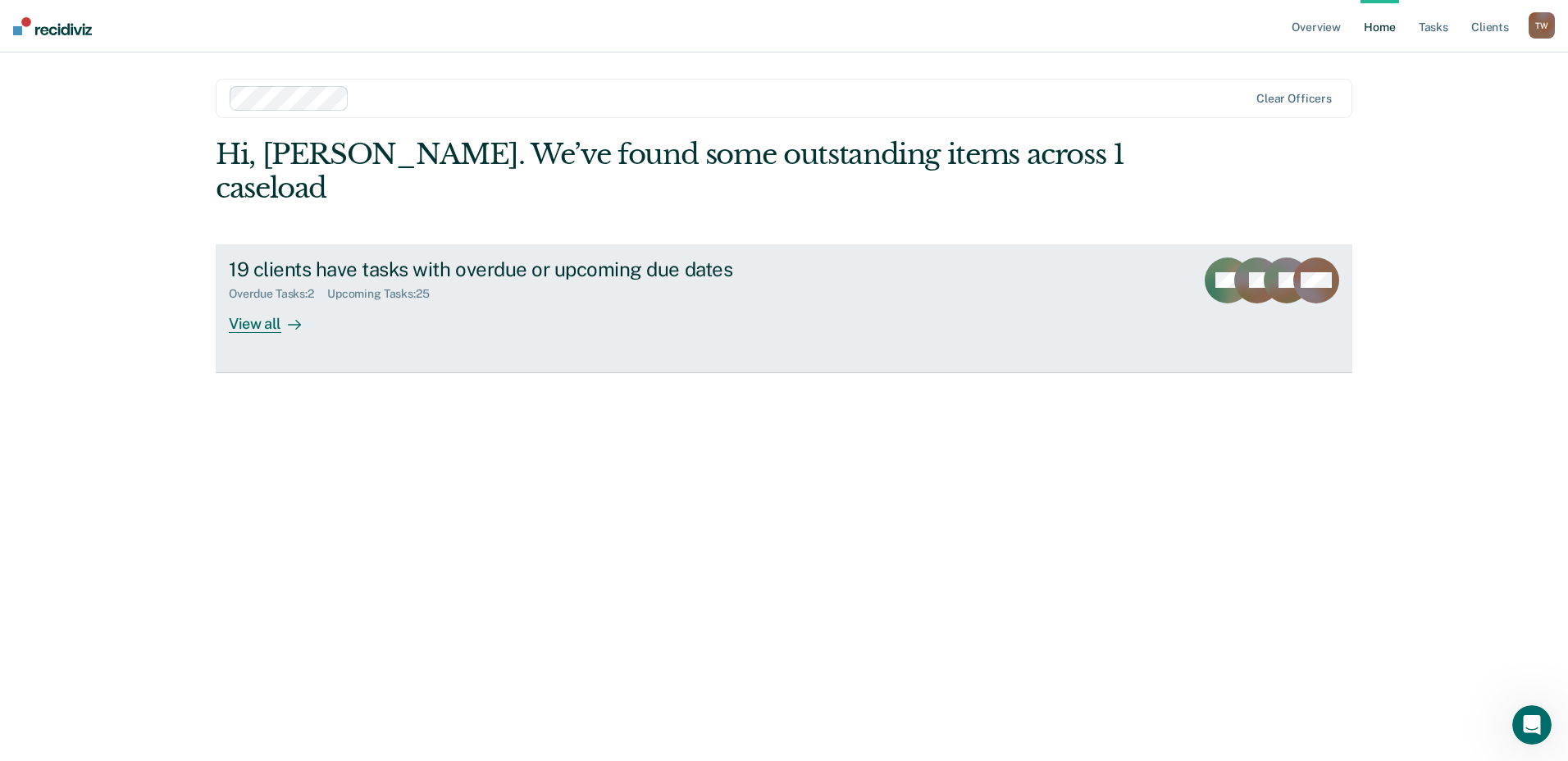 click on "View all" at bounding box center (275, 317) 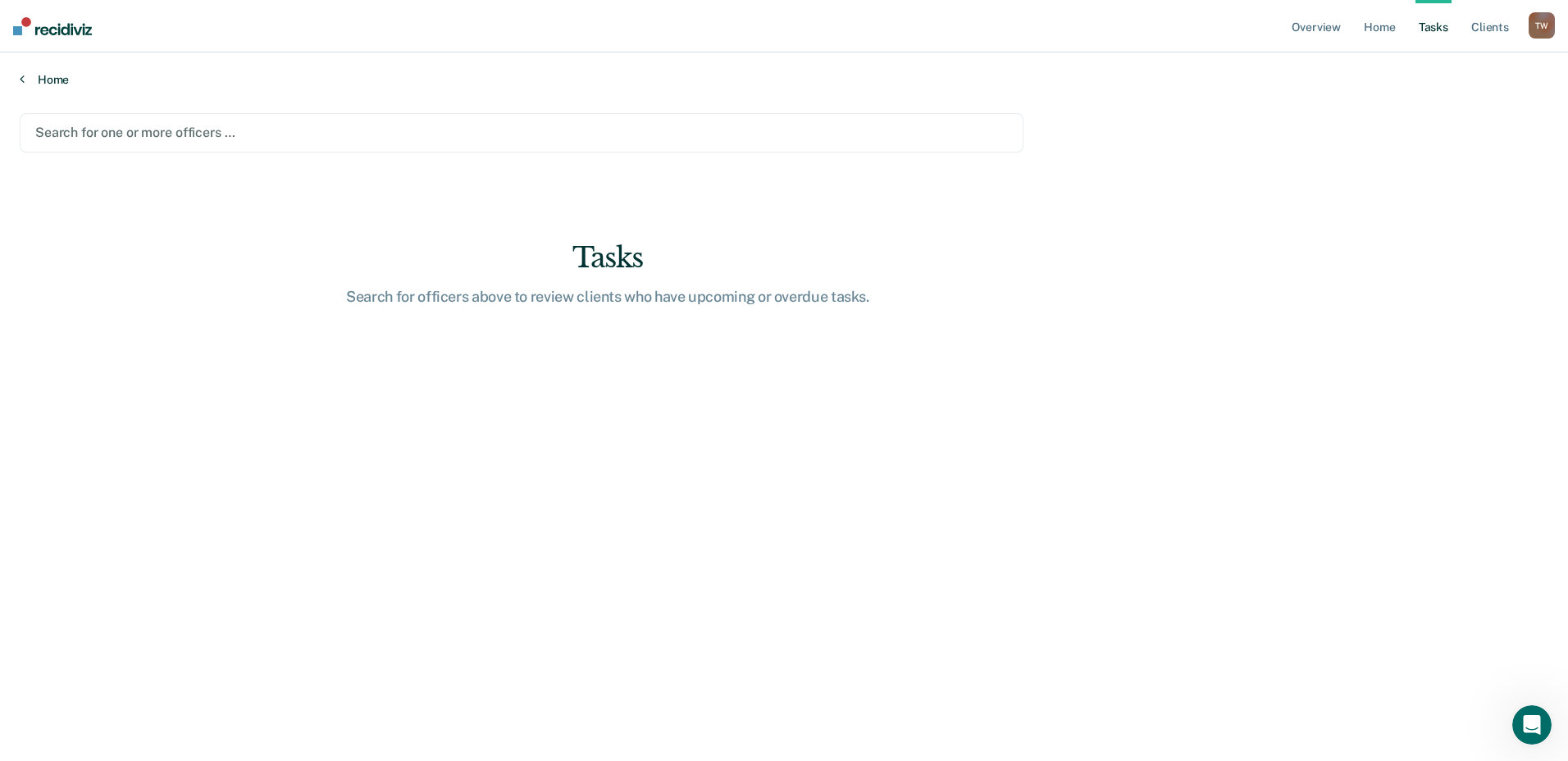 click on "Home" at bounding box center (784, 80) 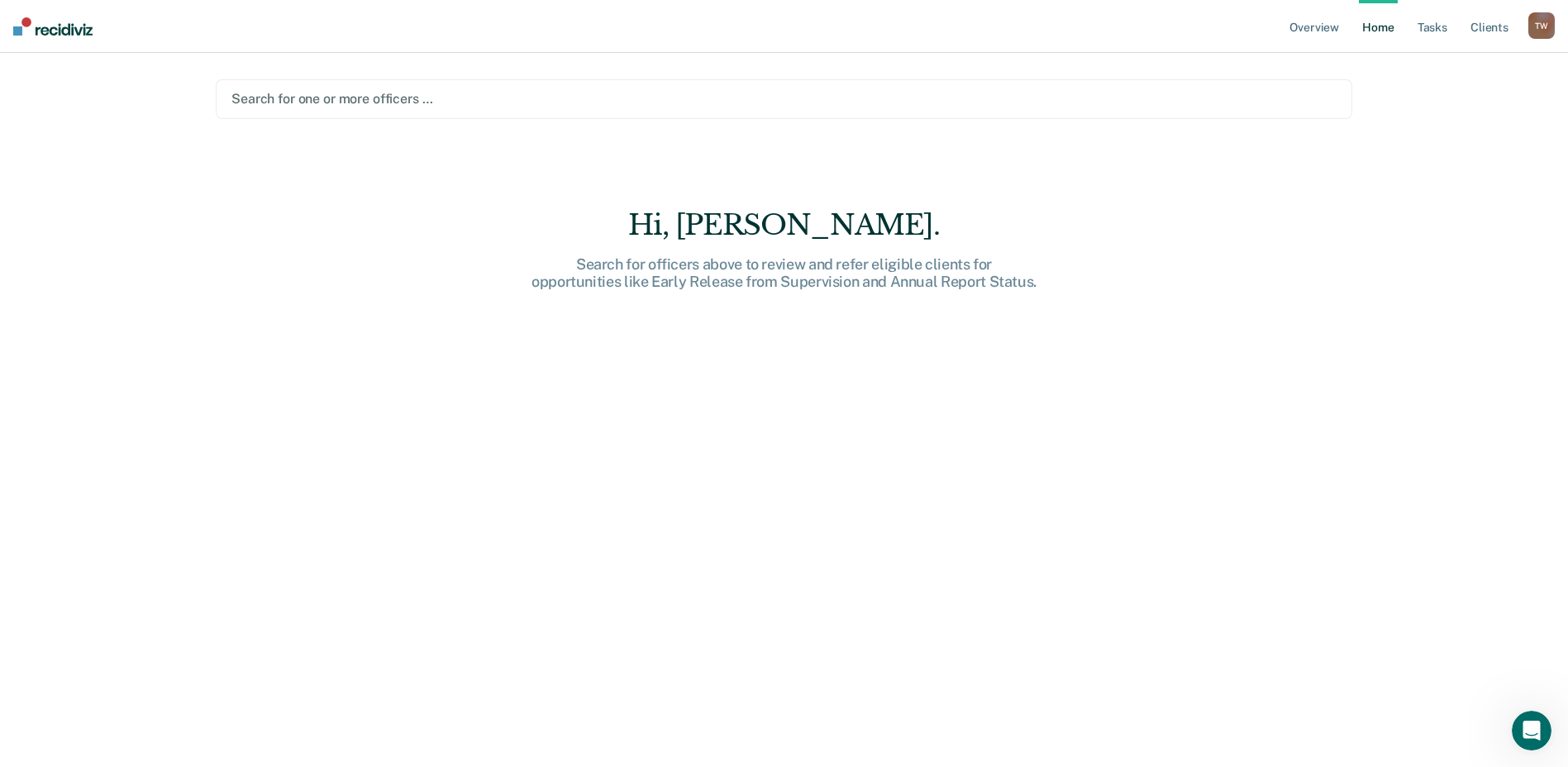 click on "Home" at bounding box center [1378, 26] 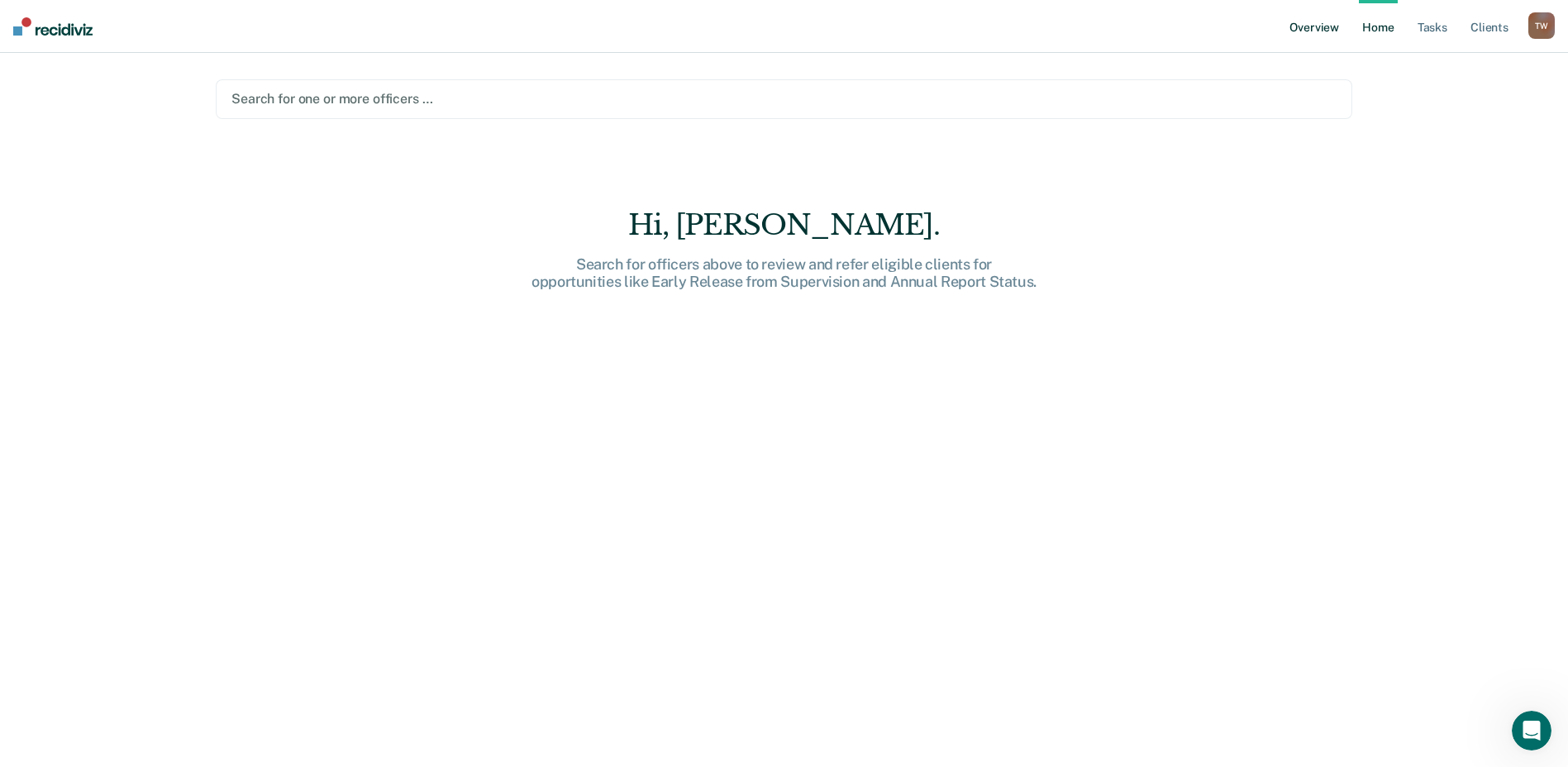 click on "Overview" at bounding box center [1314, 26] 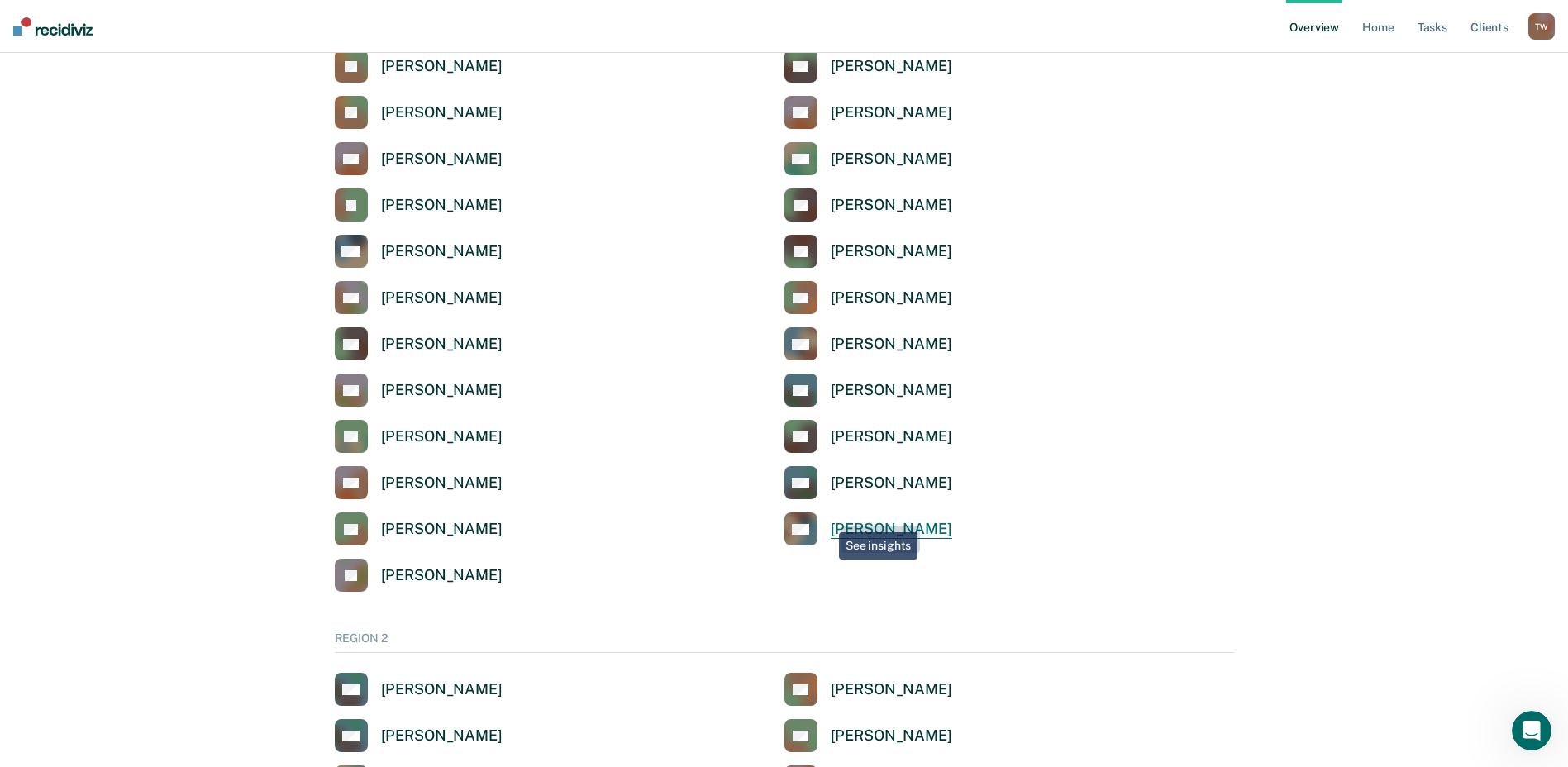 scroll, scrollTop: 909, scrollLeft: 0, axis: vertical 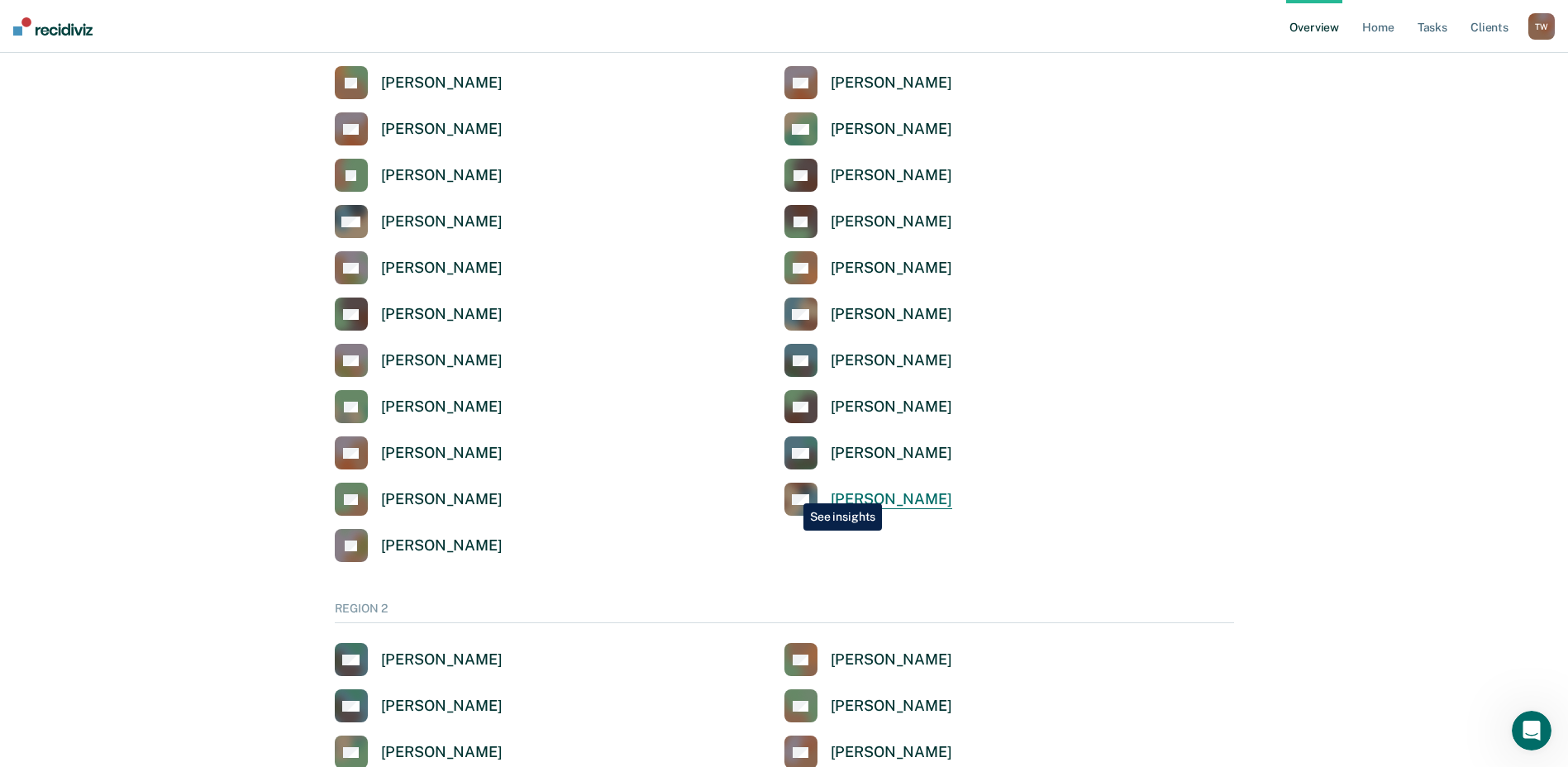 click 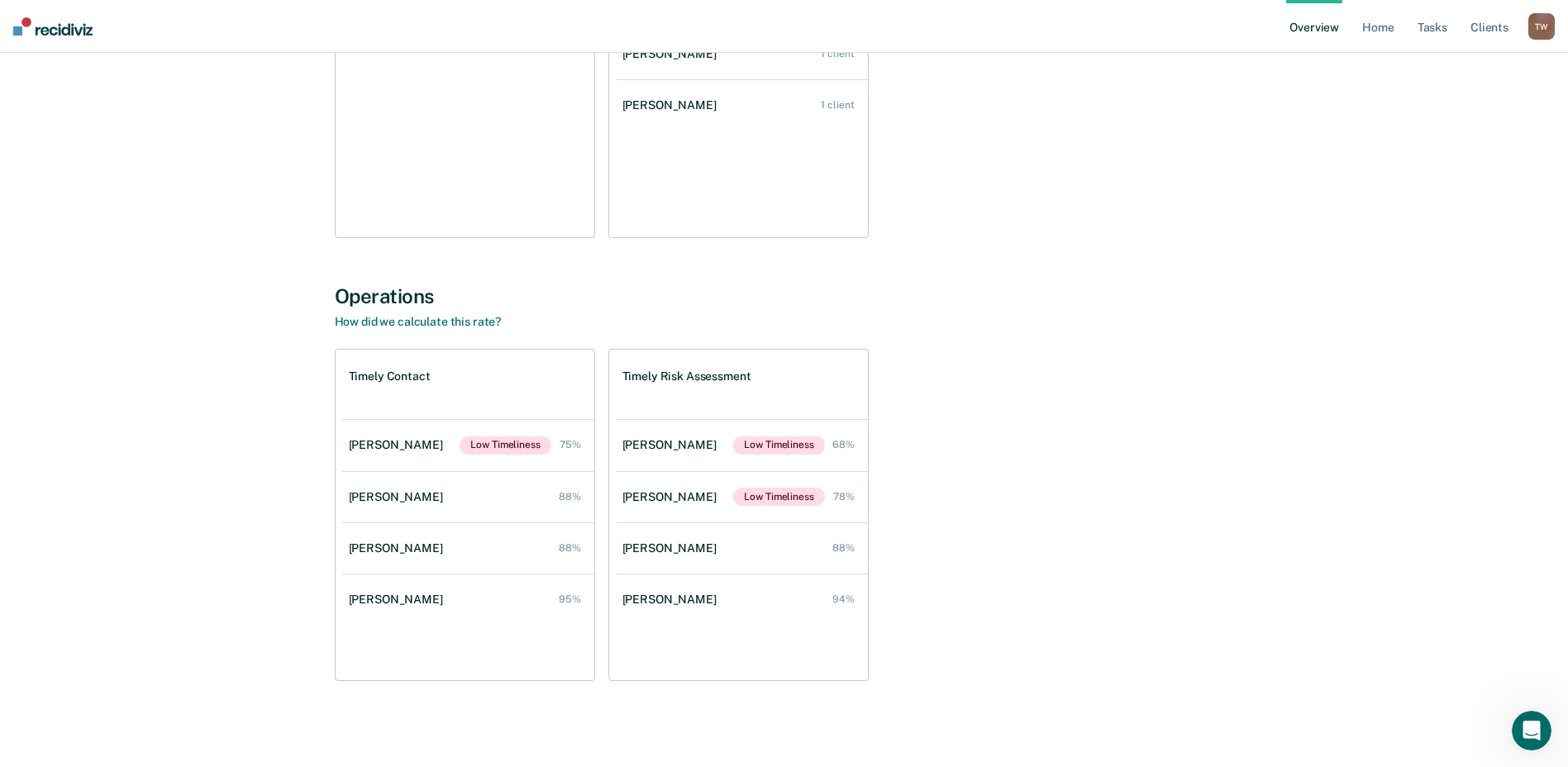 scroll, scrollTop: 0, scrollLeft: 0, axis: both 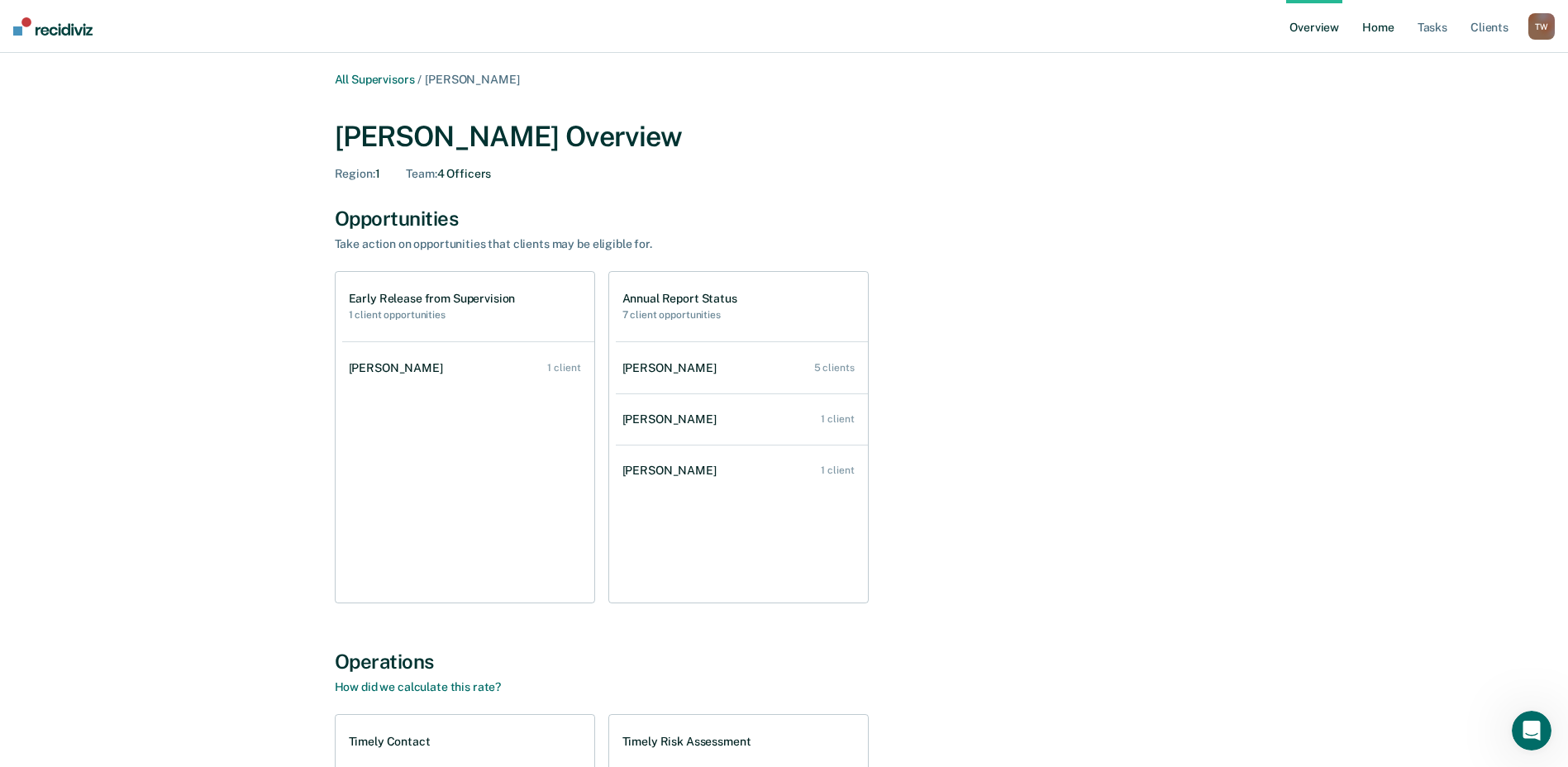 click on "Home" at bounding box center (1378, 26) 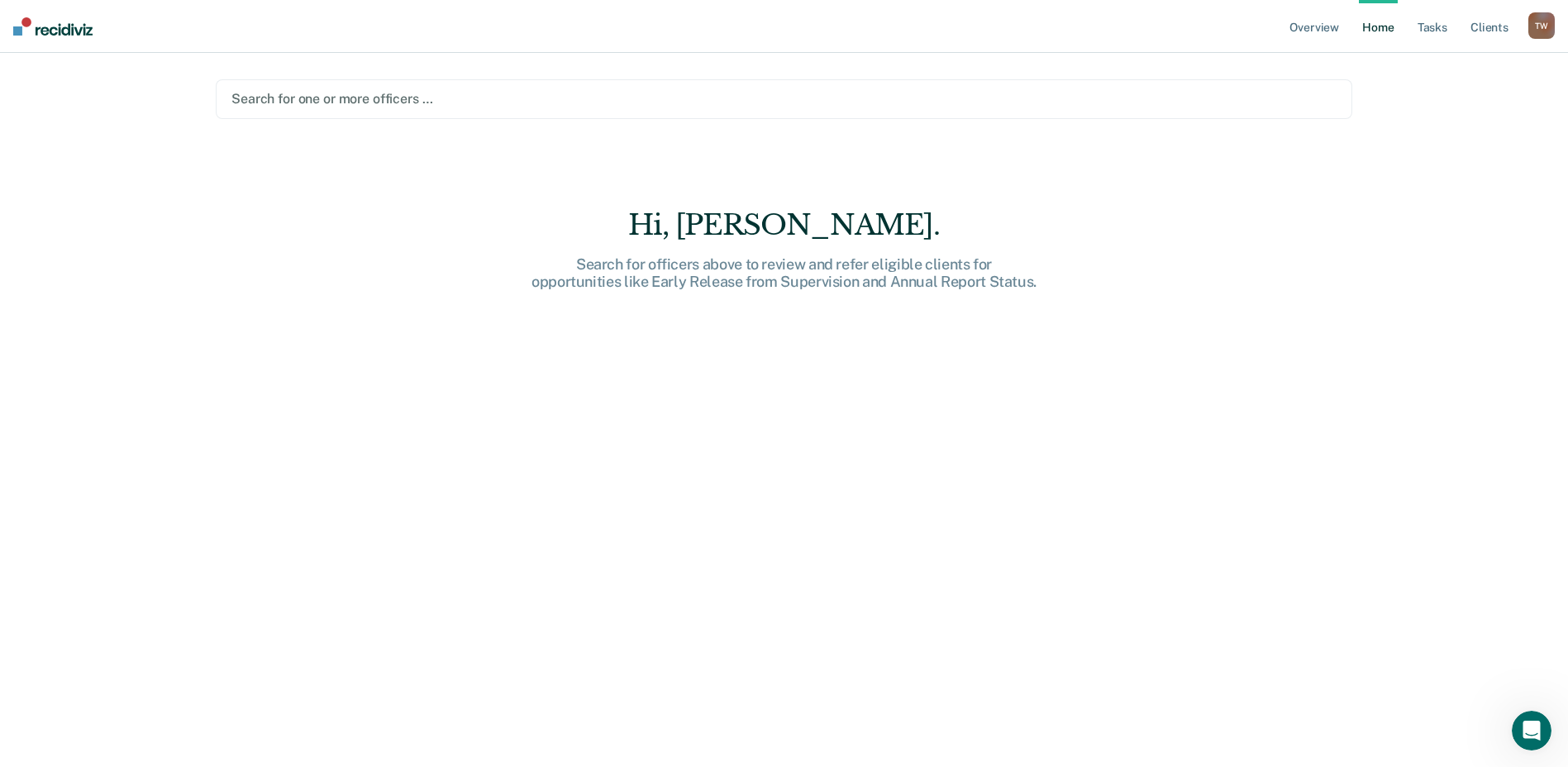 click on "Home" at bounding box center (1378, 26) 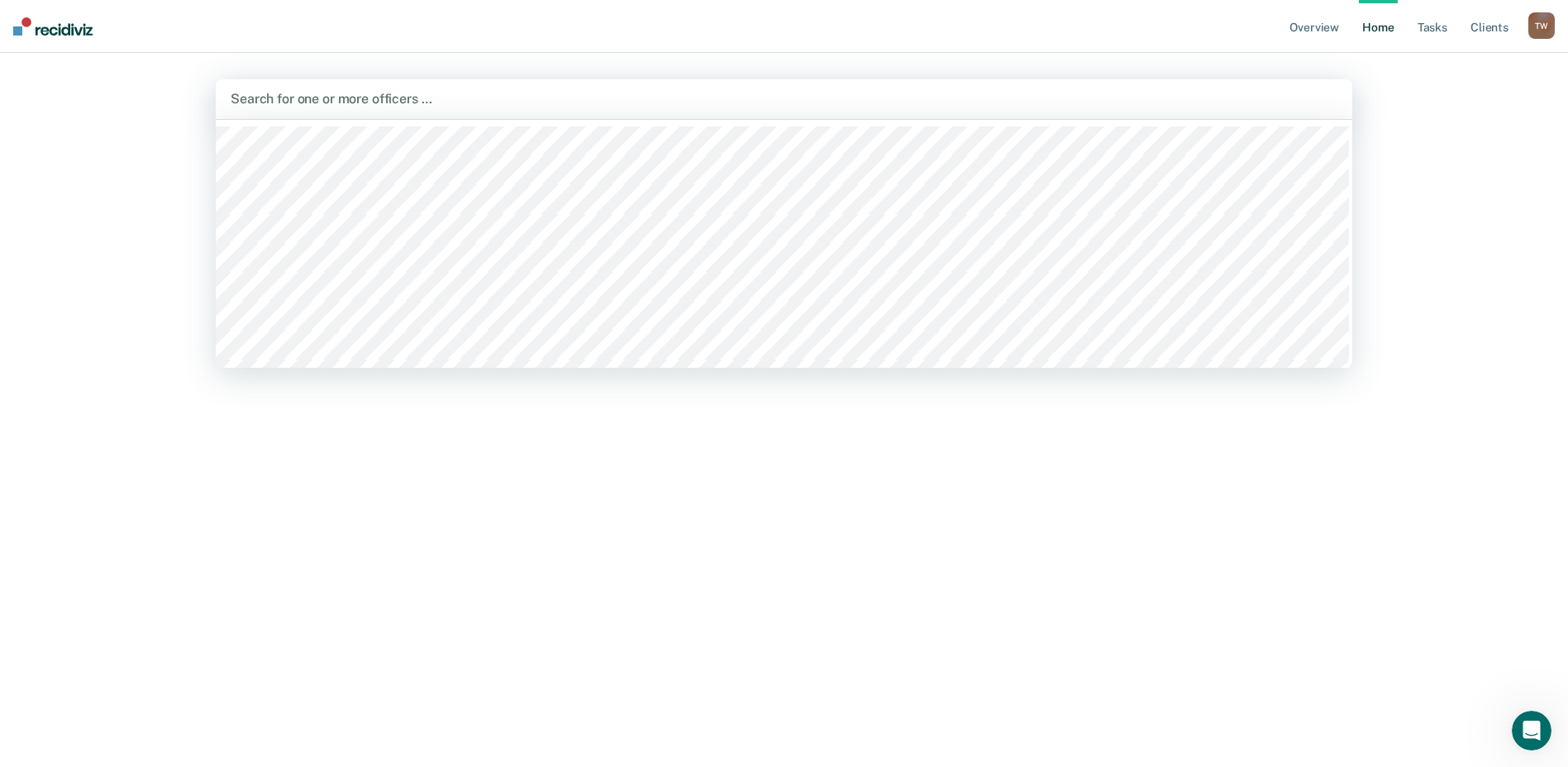 click on "Search for one or more officers …" at bounding box center (784, 98) 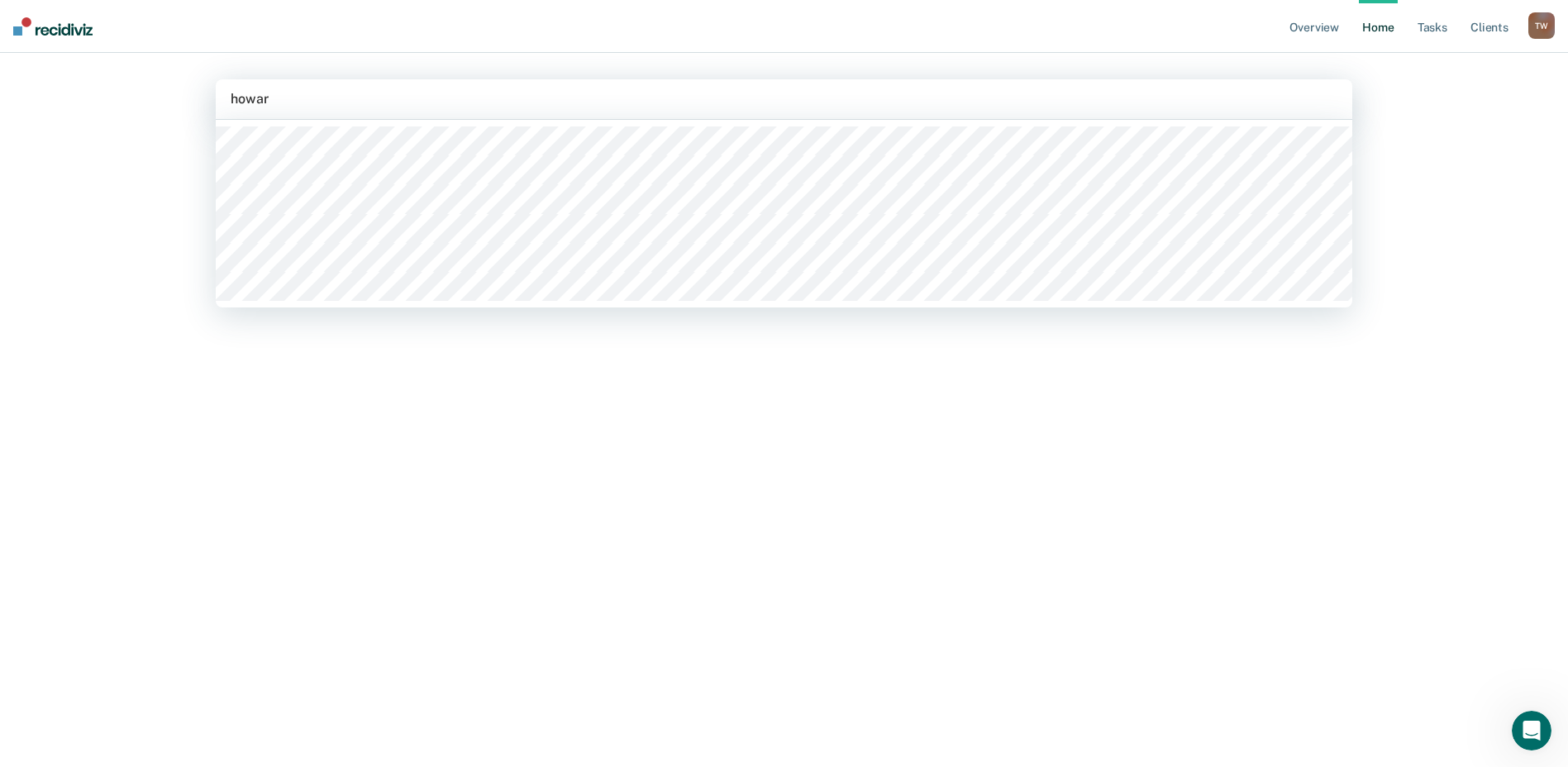 type on "[PERSON_NAME]" 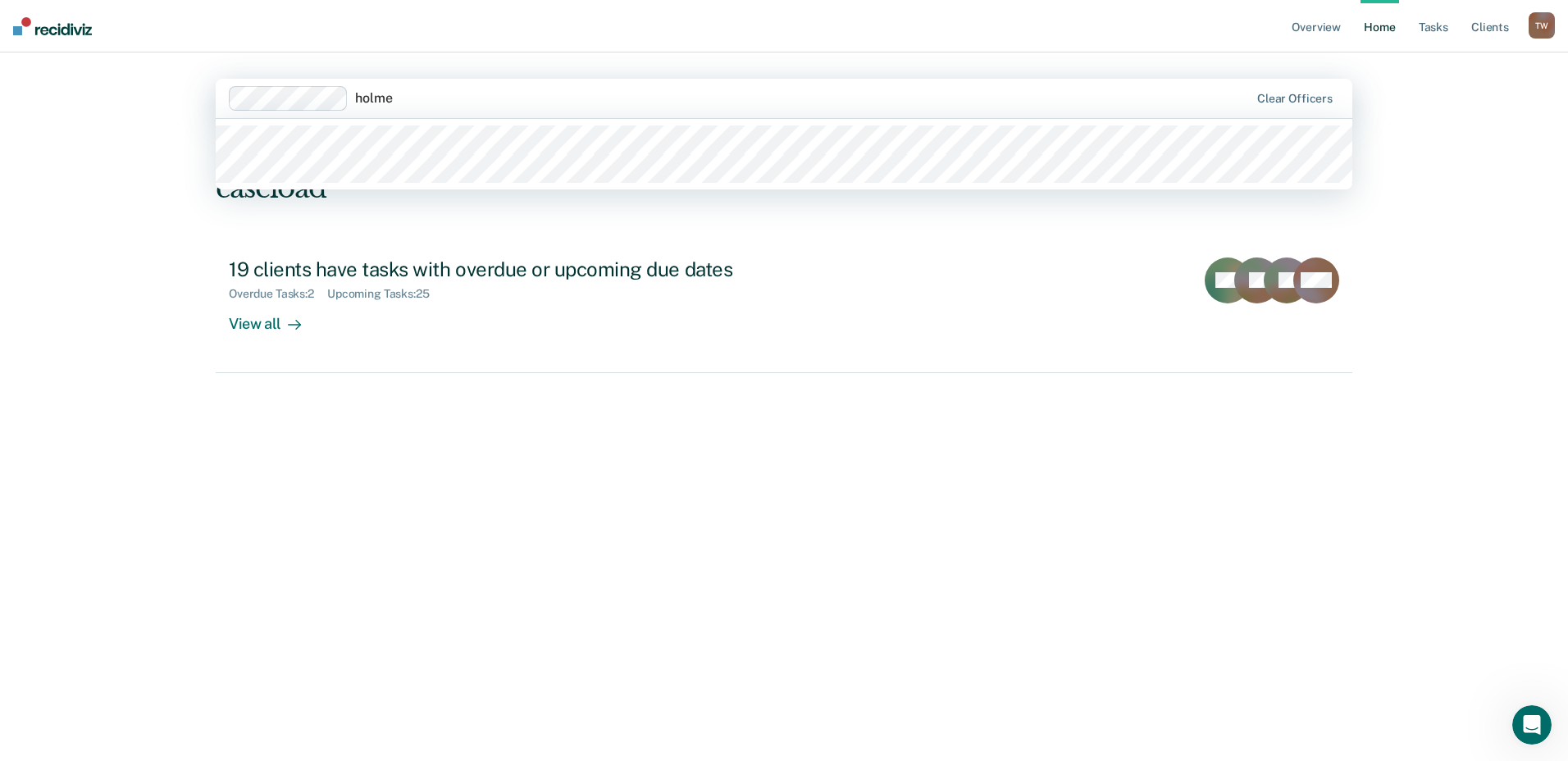 type on "[PERSON_NAME]" 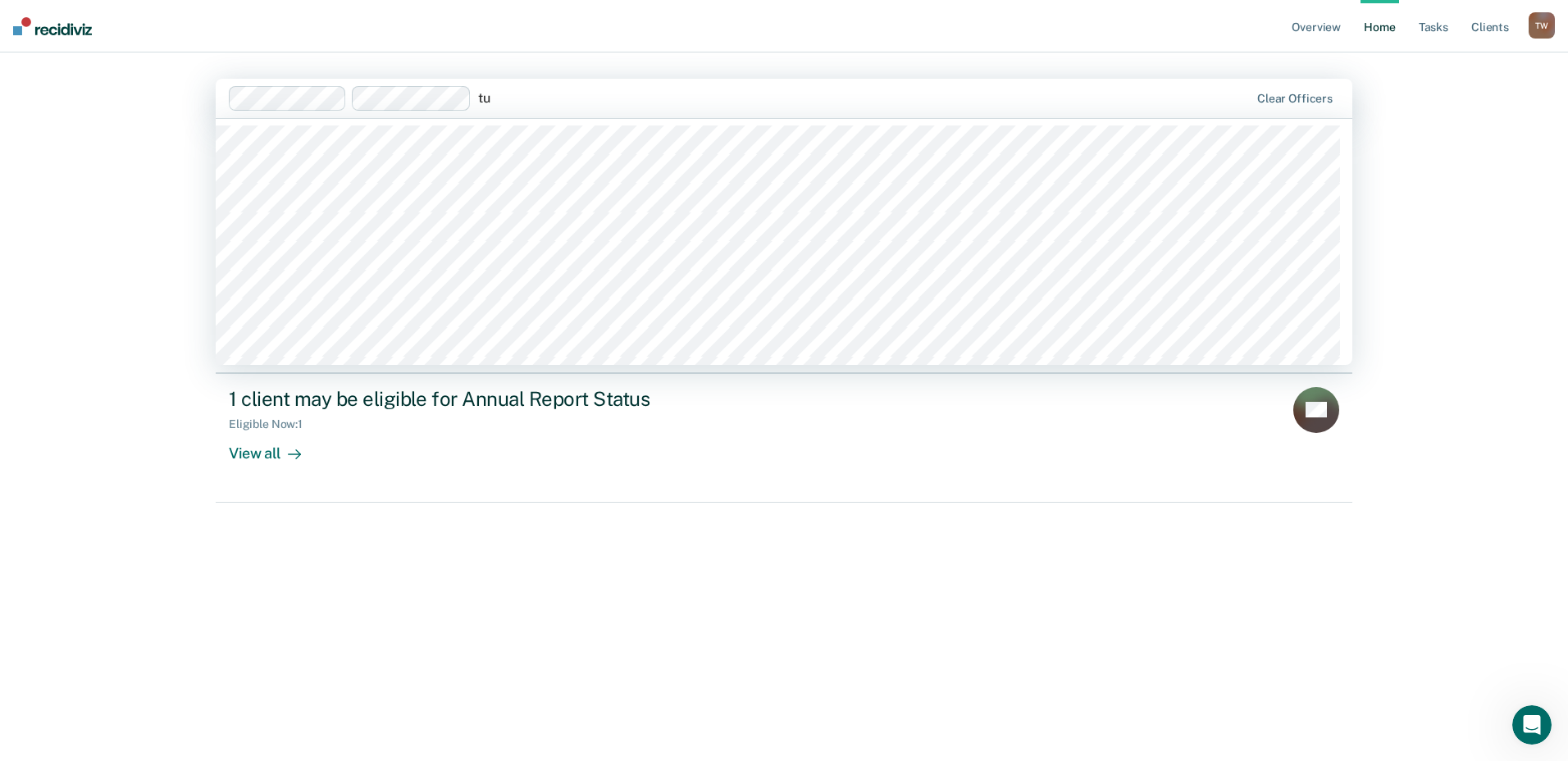 type on "tur" 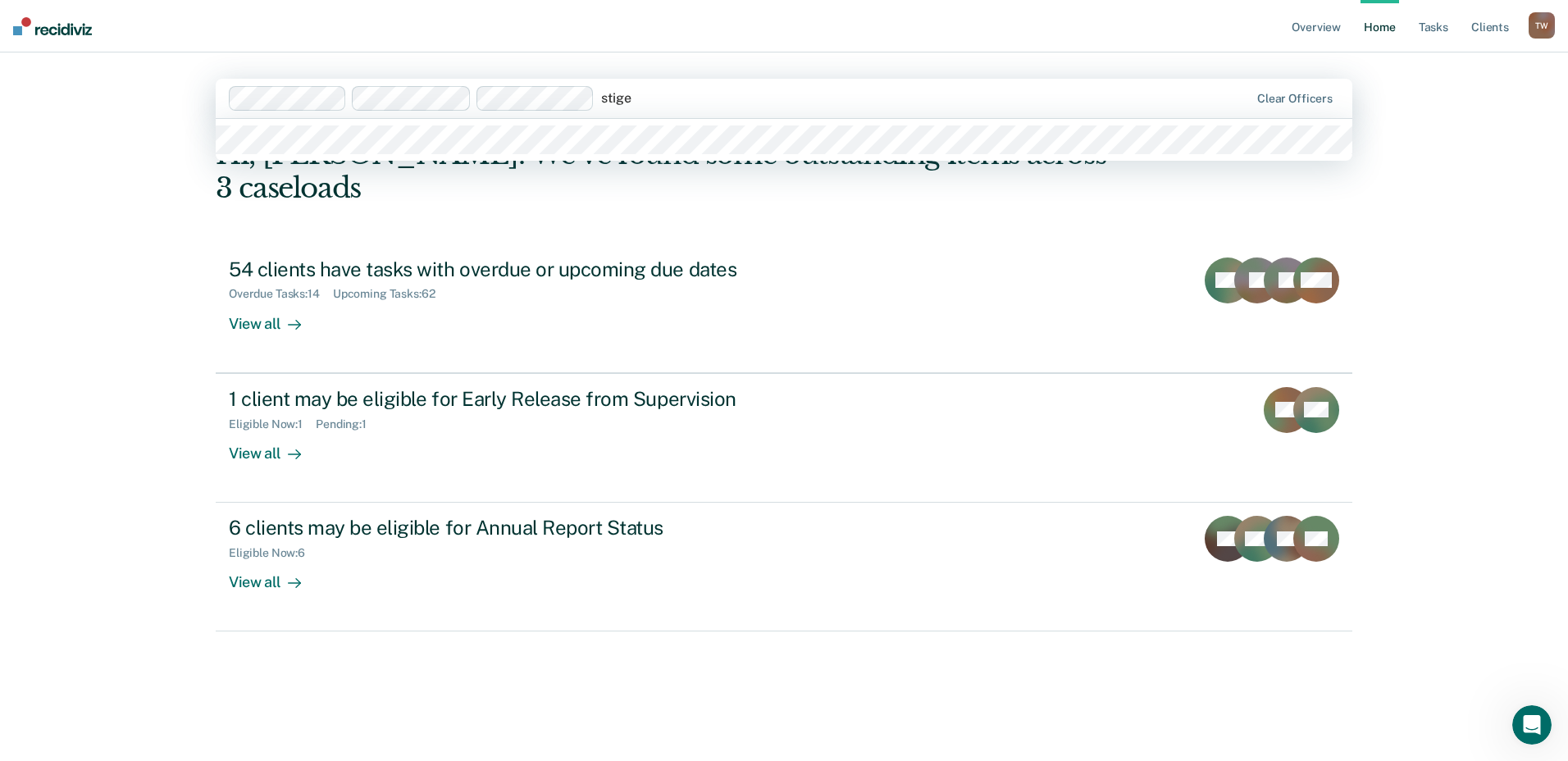 type on "[PERSON_NAME]" 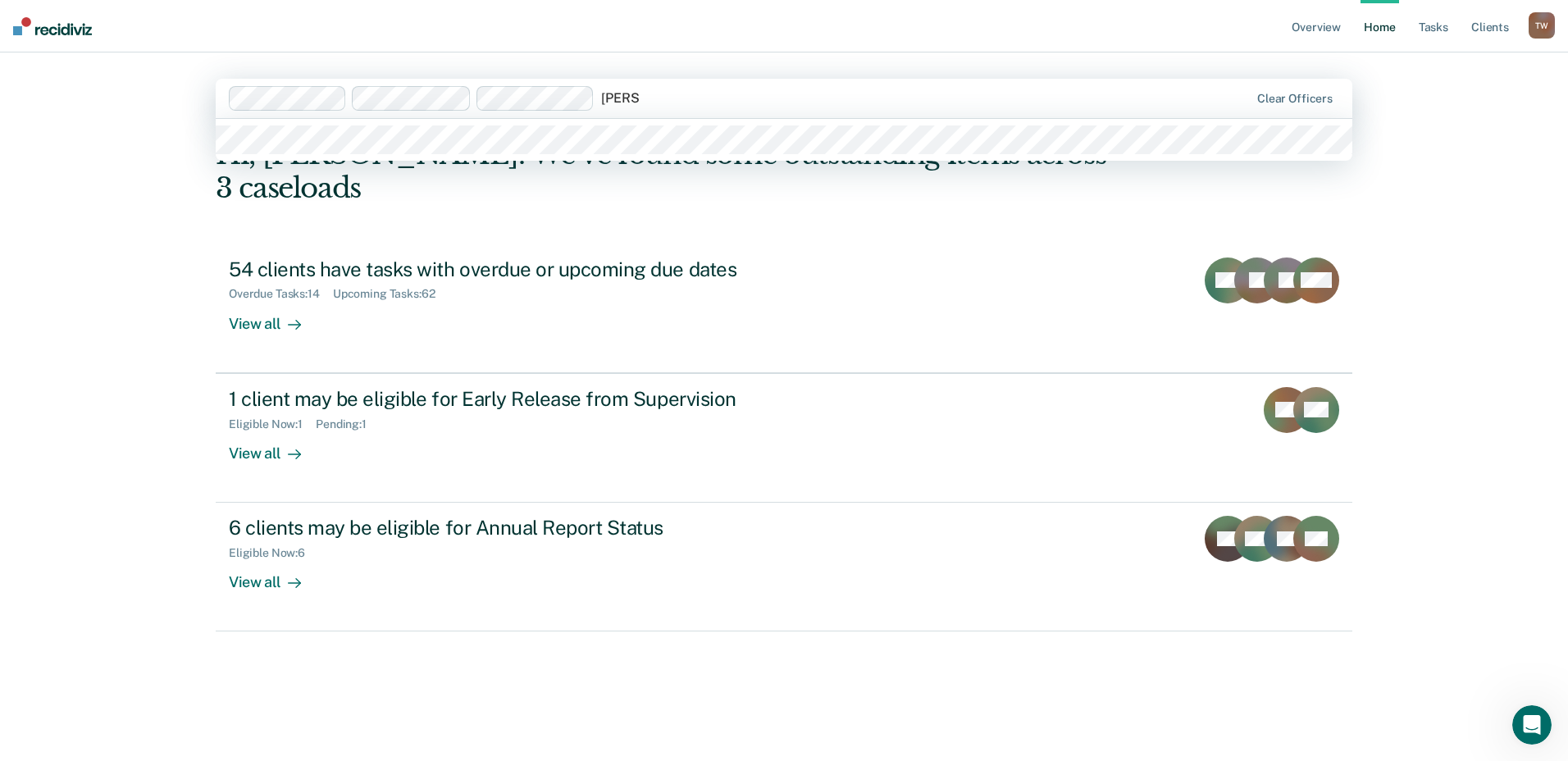 type 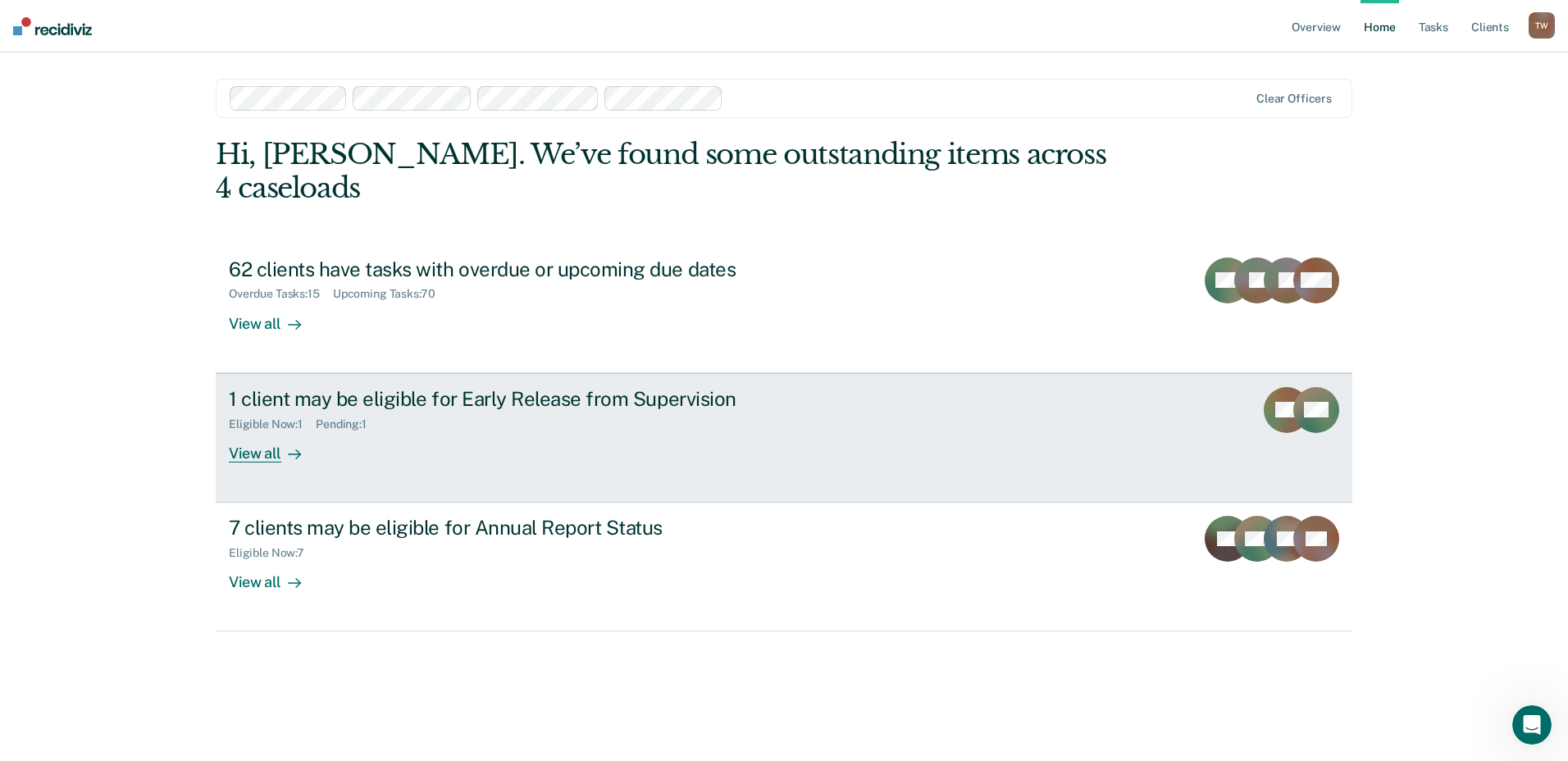 click on "View all" at bounding box center (275, 446) 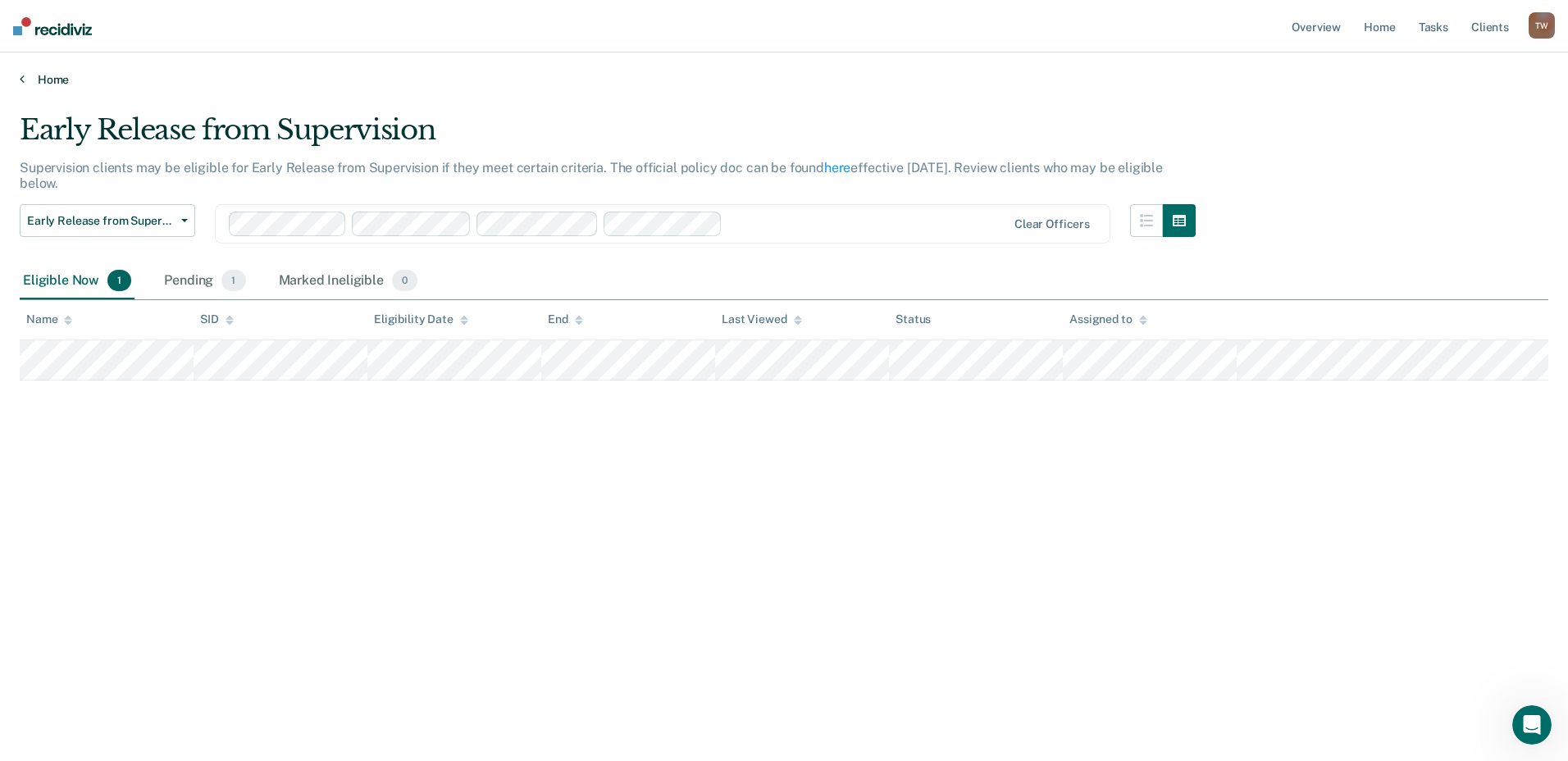 click on "Home" at bounding box center [784, 80] 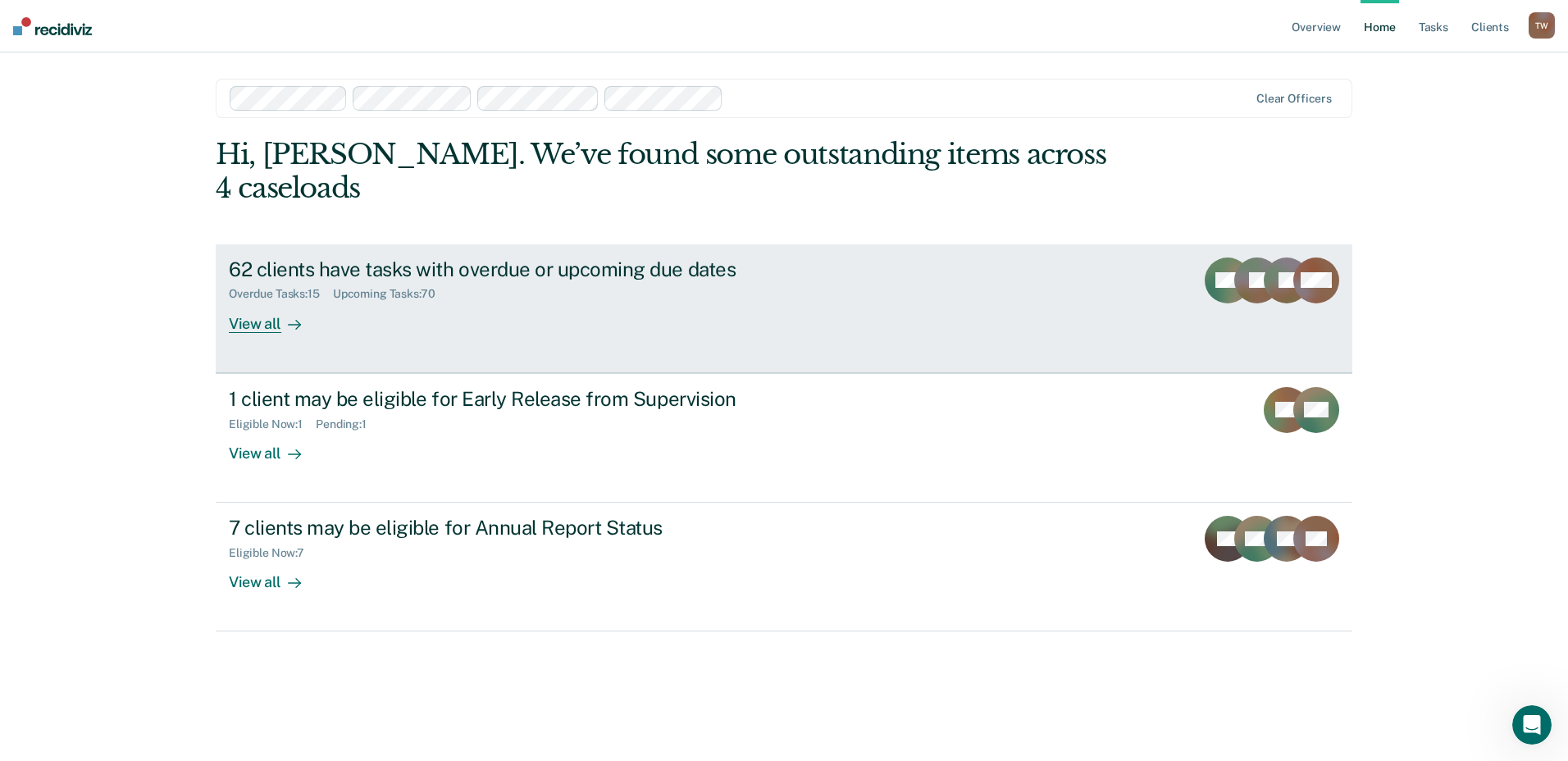 click on "View all" at bounding box center (275, 317) 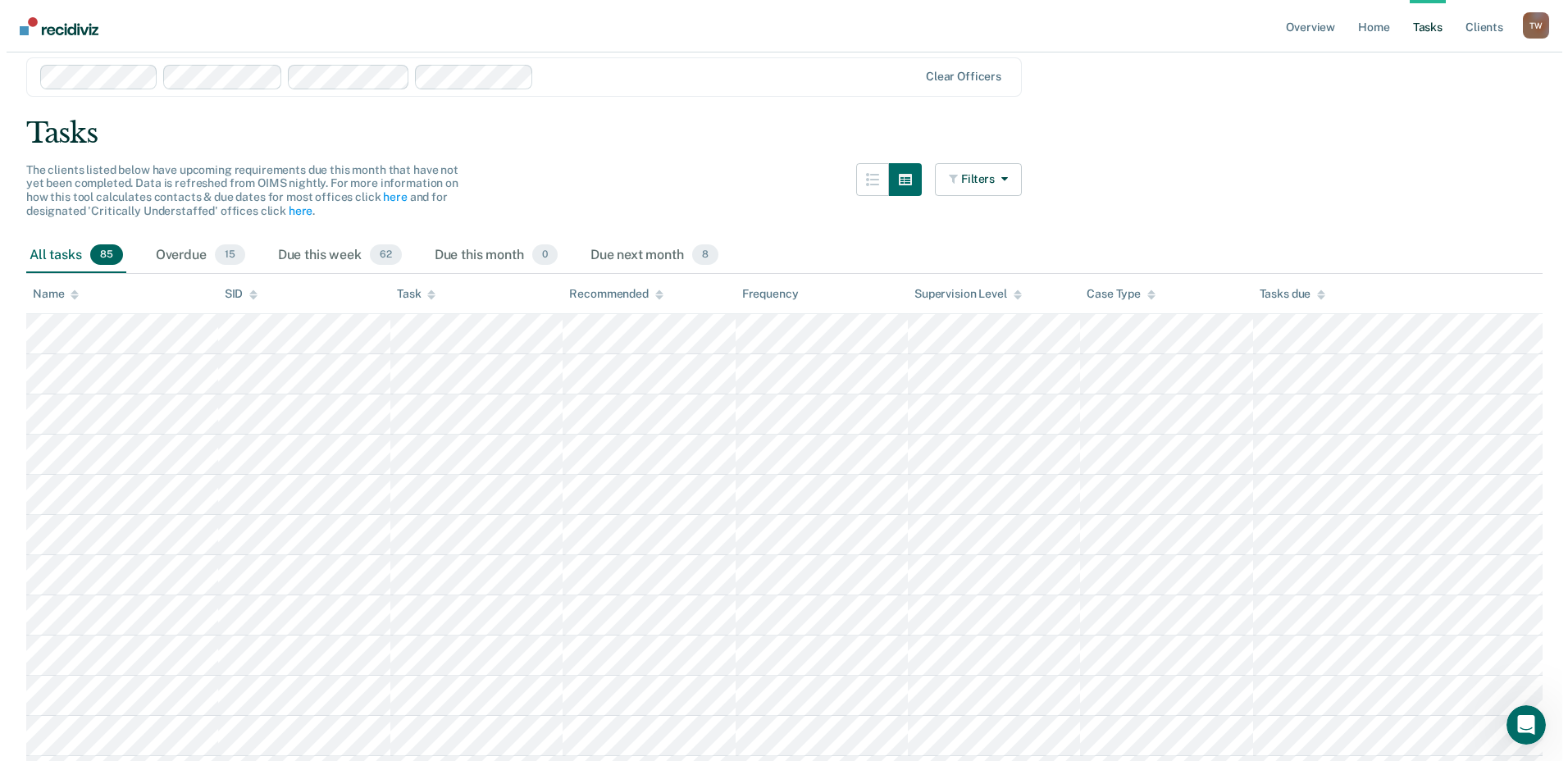 scroll, scrollTop: 0, scrollLeft: 0, axis: both 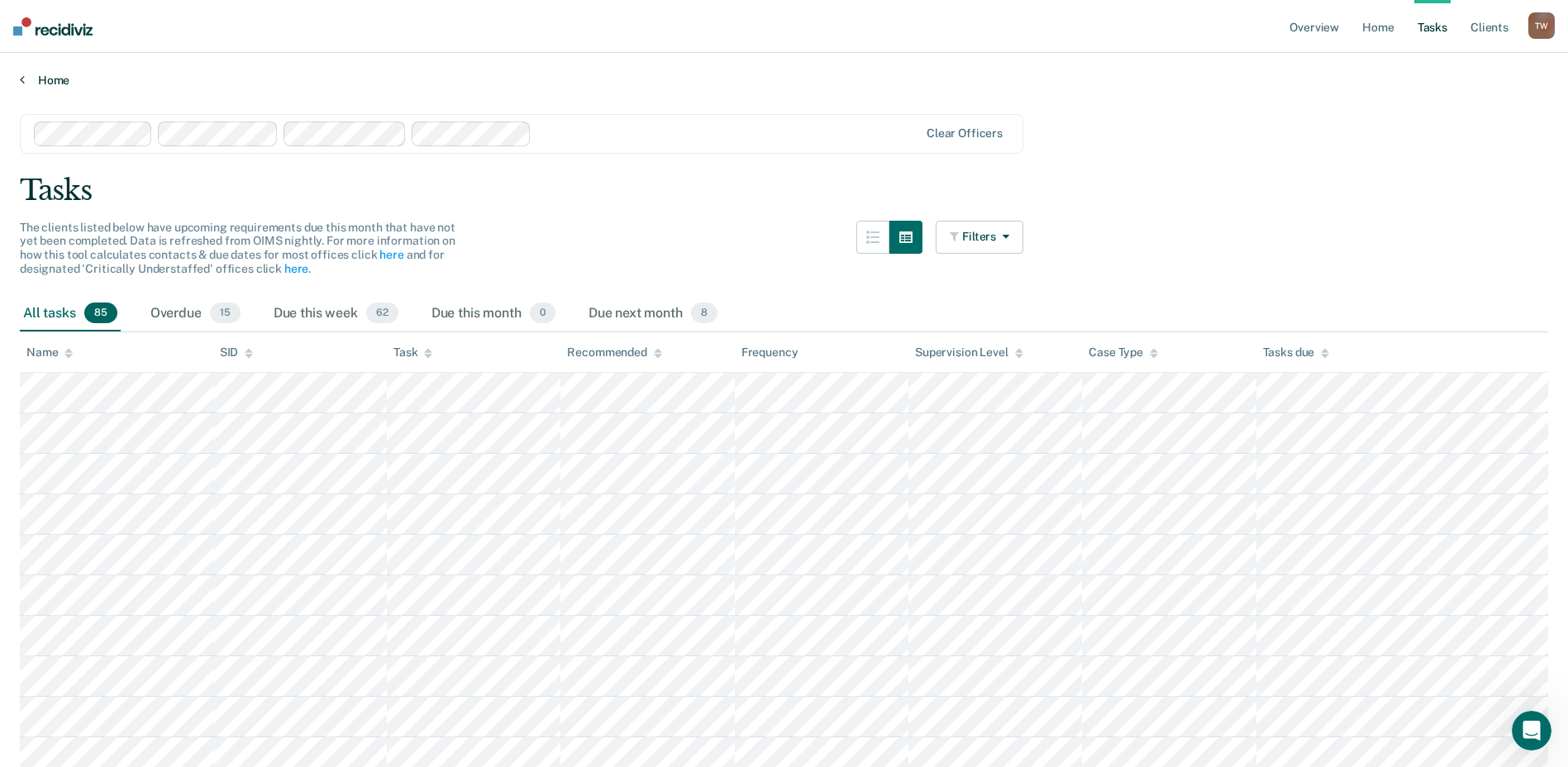 click at bounding box center [22, 79] 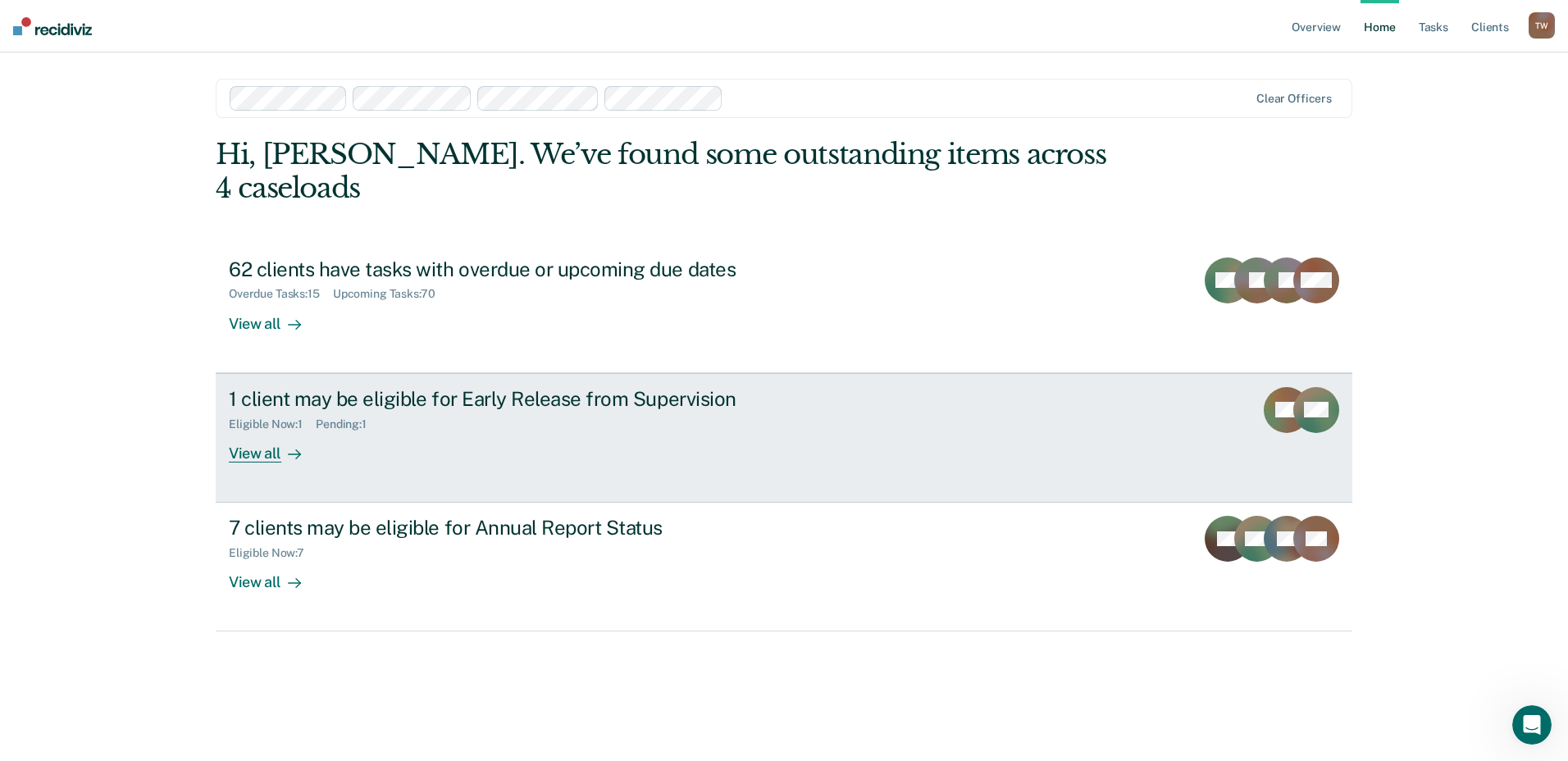 click on "View all" at bounding box center (275, 446) 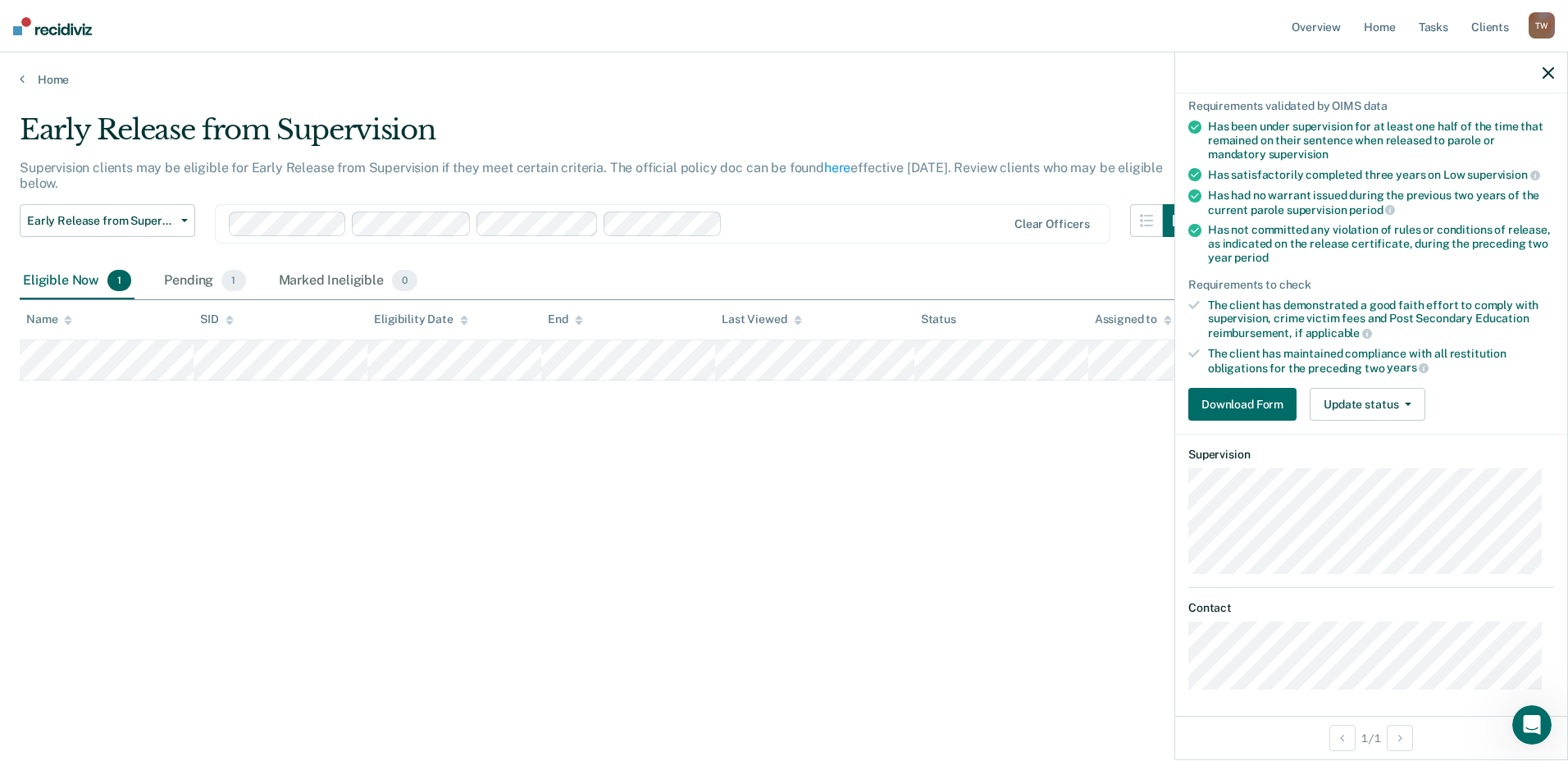 scroll, scrollTop: 125, scrollLeft: 0, axis: vertical 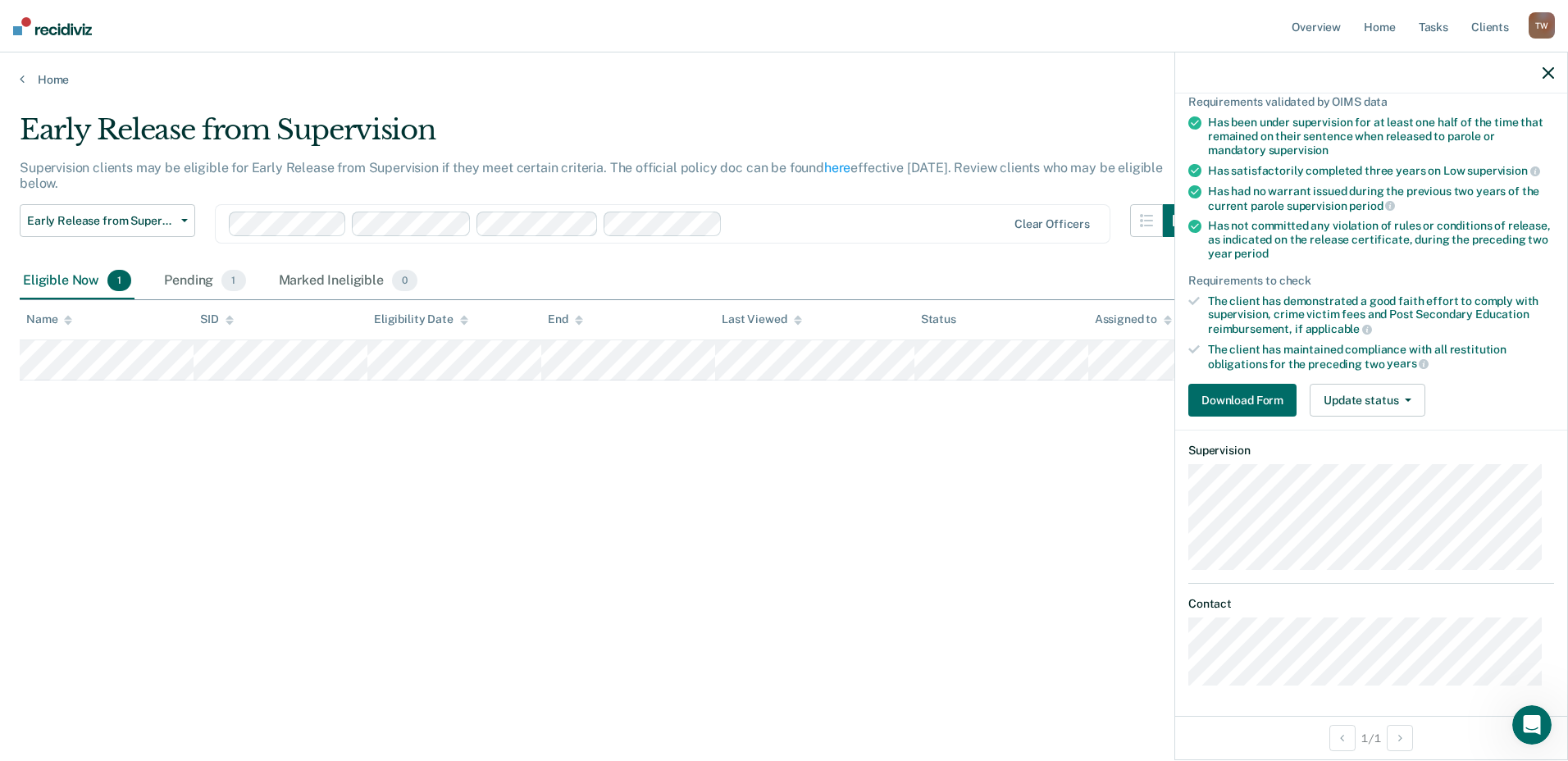 click on "Early Release from Supervision   Supervision clients may be eligible for Early Release from Supervision if they meet certain criteria. The official policy doc can be found  here  effective [DATE]. Review clients who may be eligible below. Early Release from Supervision Early Release from Supervision Annual Report Status Clear   officers Eligible Now 1 Pending 1 Marked Ineligible 0
To pick up a draggable item, press the space bar.
While dragging, use the arrow keys to move the item.
Press space again to drop the item in its new position, or press escape to cancel.
Name SID Eligibility Date End Last Viewed Status Assigned to" at bounding box center (784, 376) 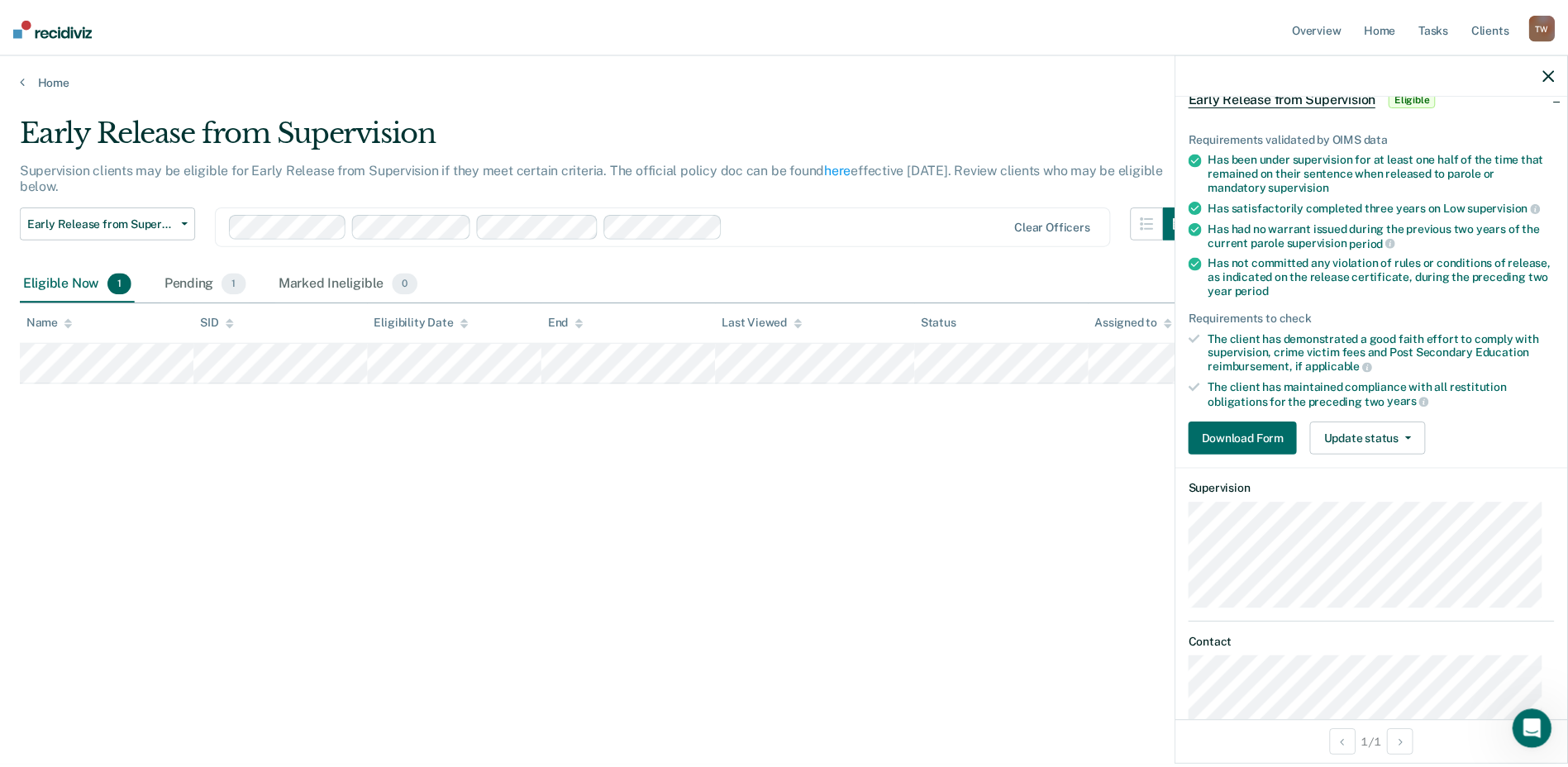 scroll, scrollTop: 126, scrollLeft: 0, axis: vertical 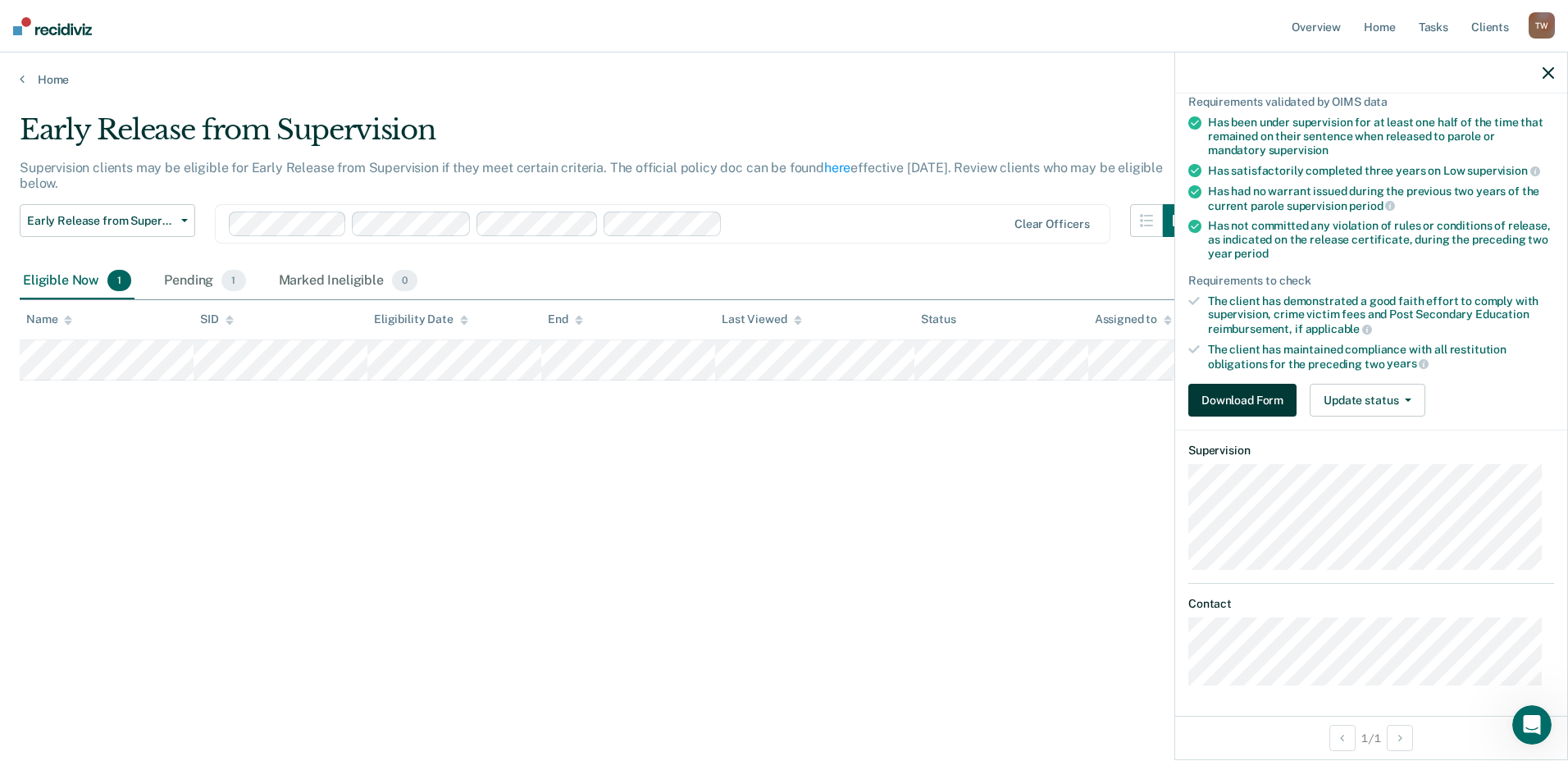 click on "Download Form" at bounding box center [1242, 400] 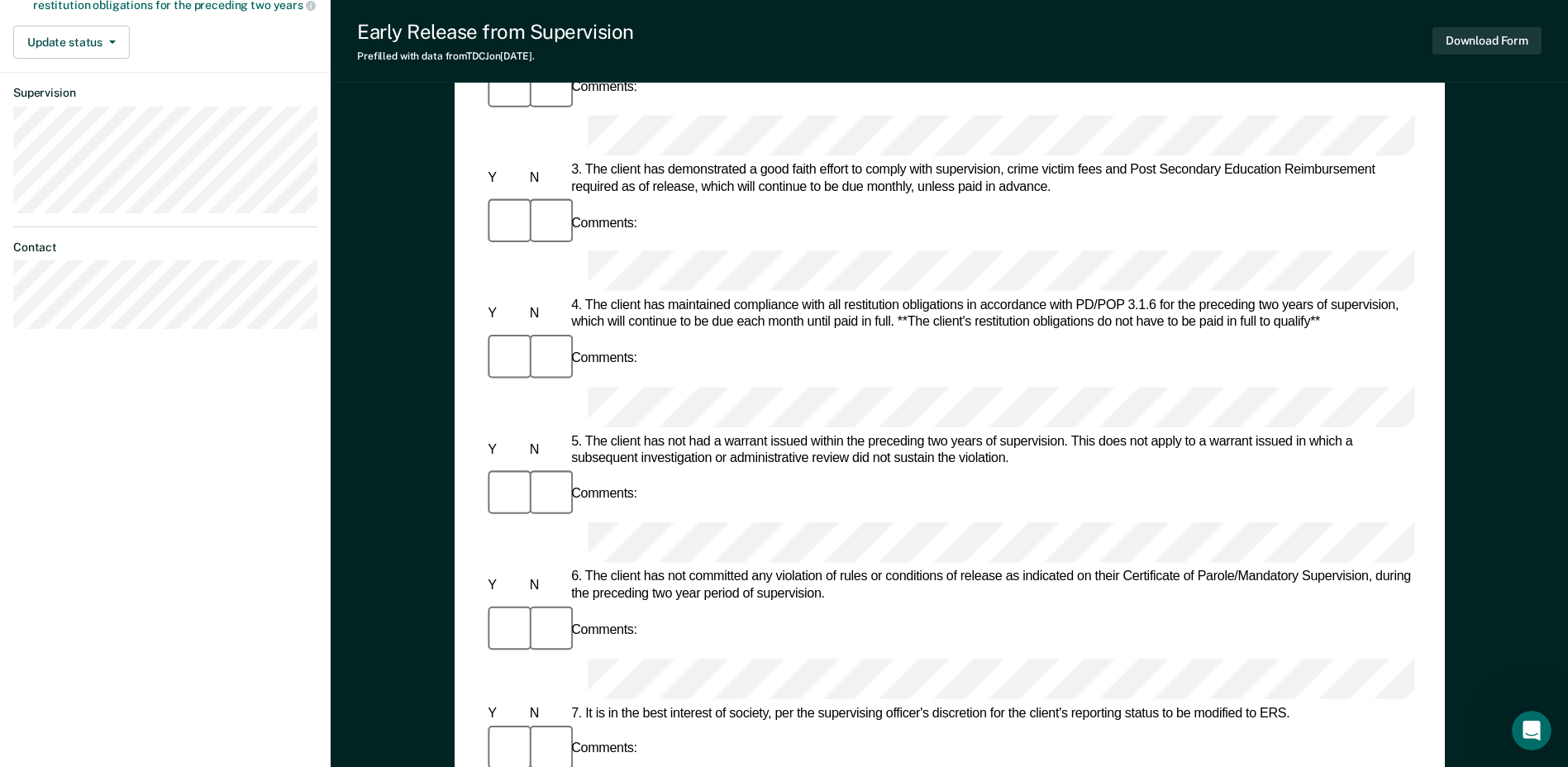 scroll, scrollTop: 496, scrollLeft: 0, axis: vertical 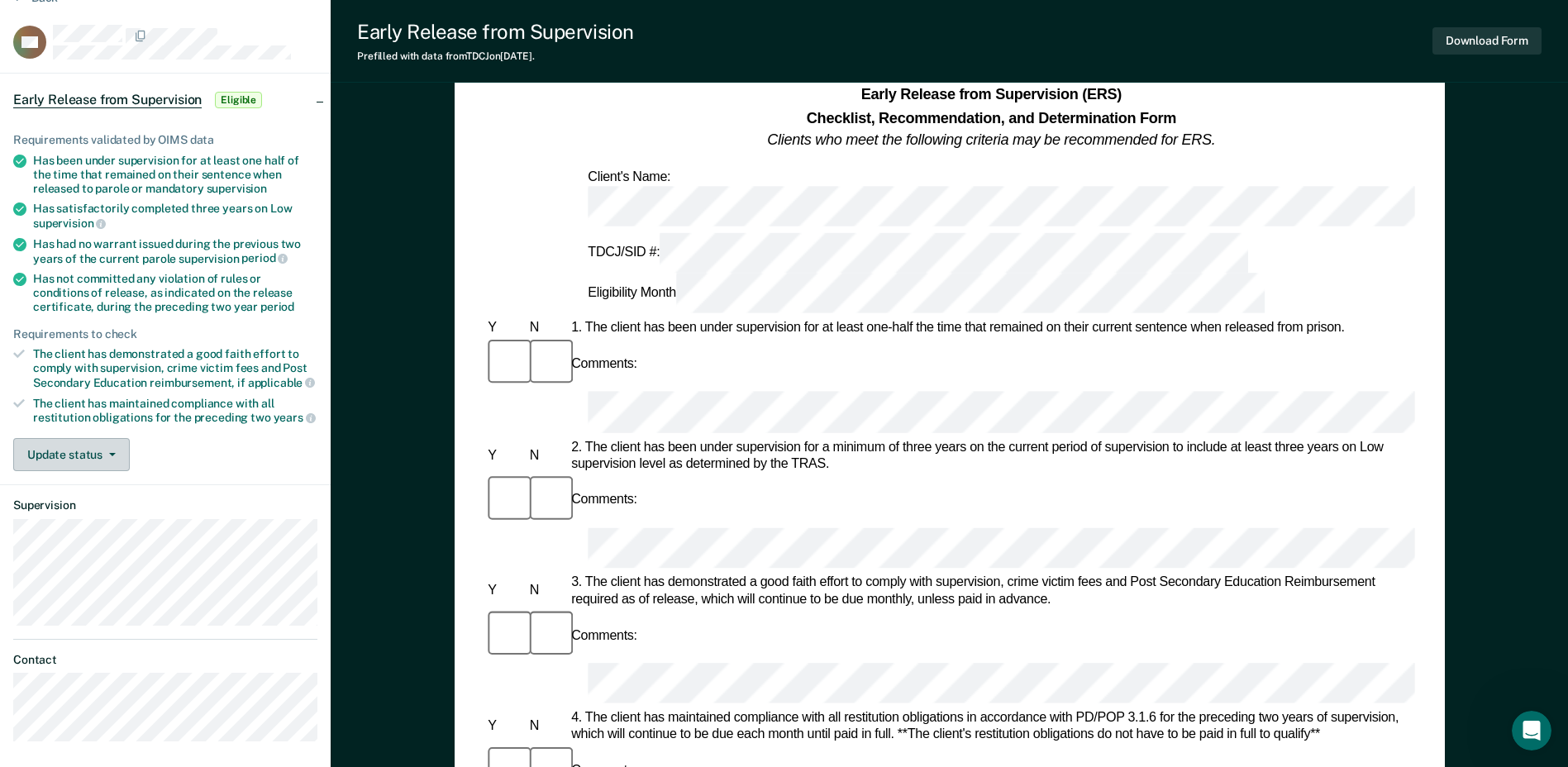 click 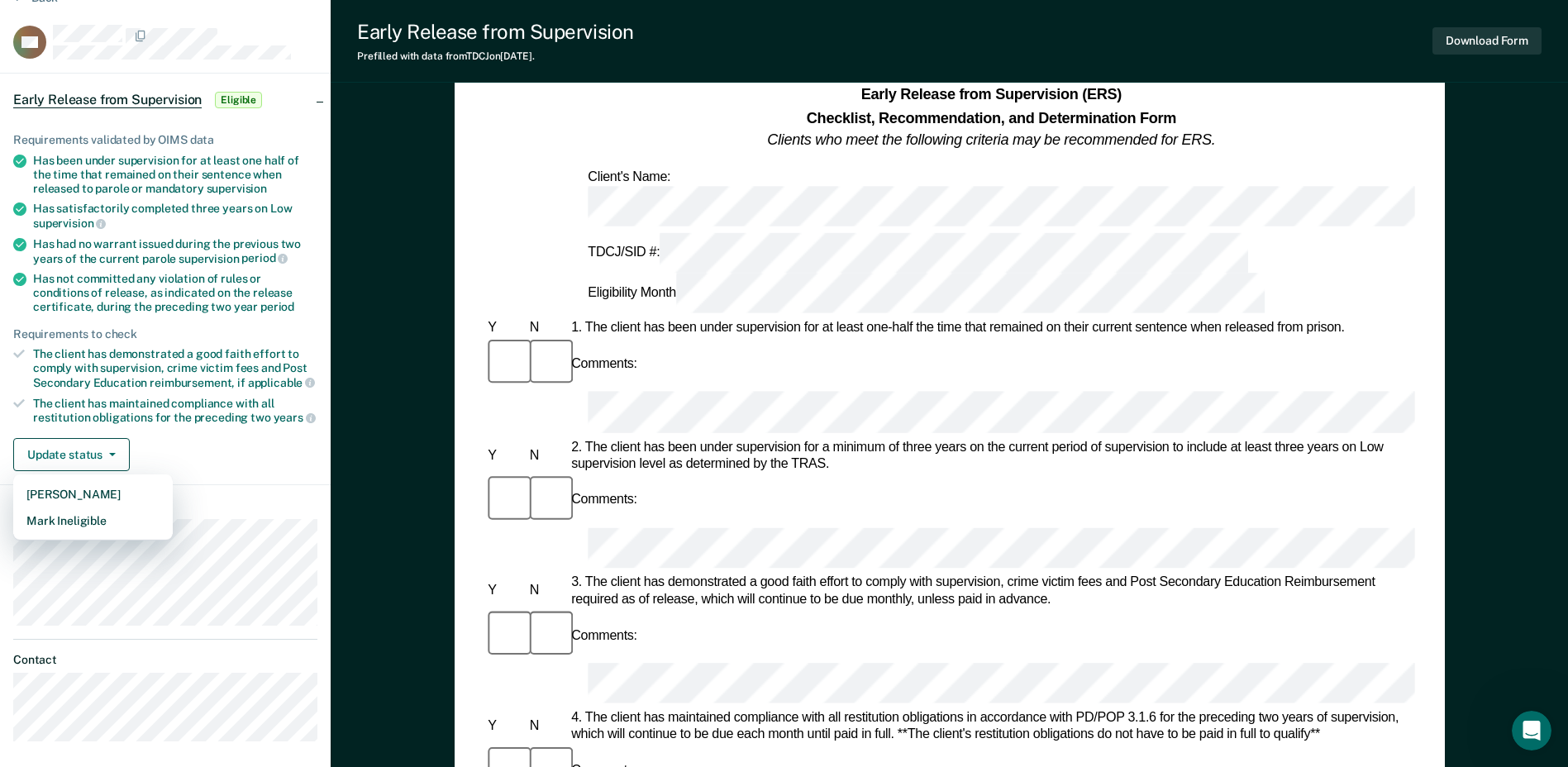 click on "Update status [PERSON_NAME] Mark Ineligible" at bounding box center (165, 455) 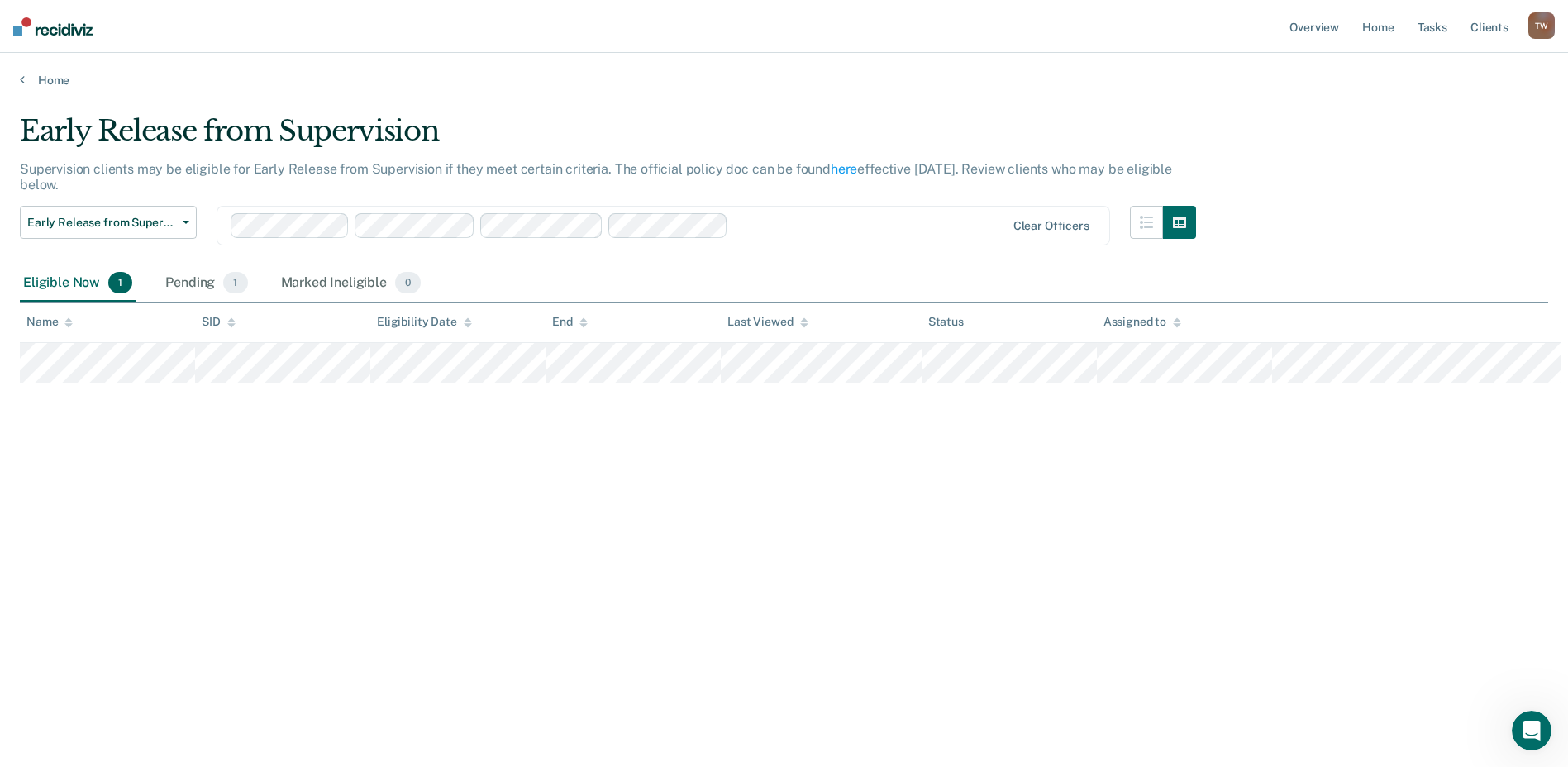 scroll, scrollTop: 0, scrollLeft: 0, axis: both 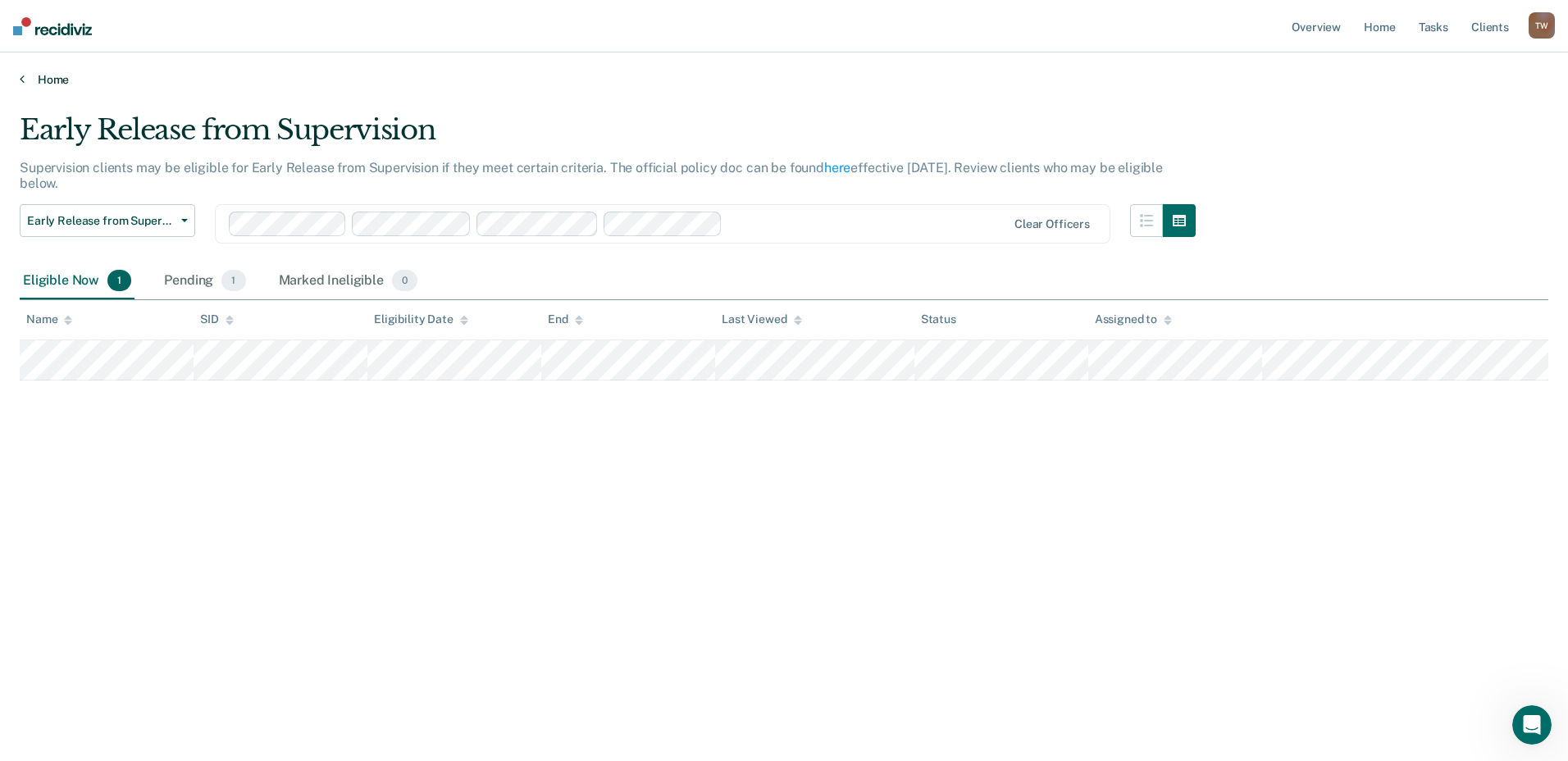 click on "Home" at bounding box center [784, 80] 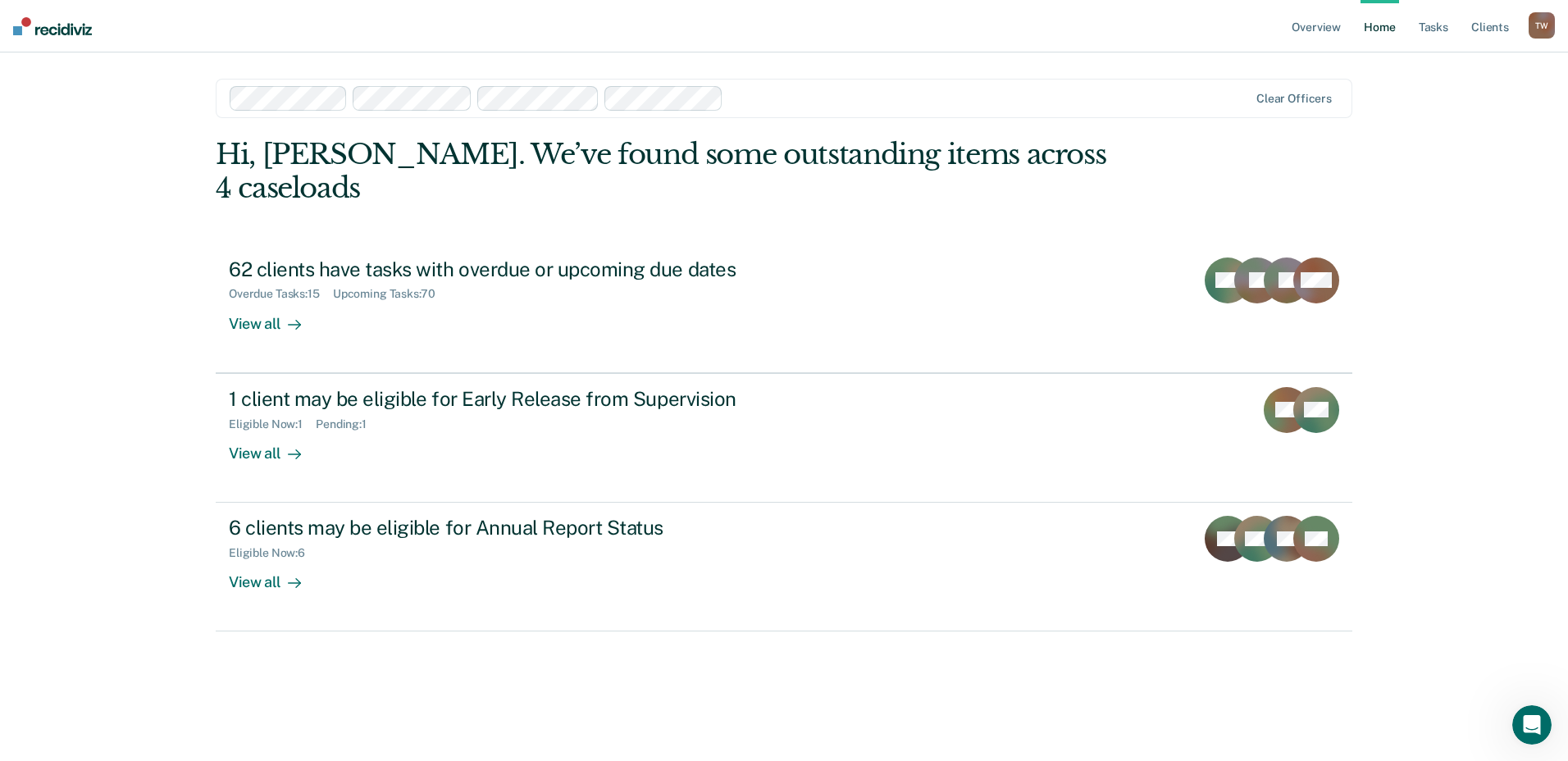 click on "Home" at bounding box center [1379, 26] 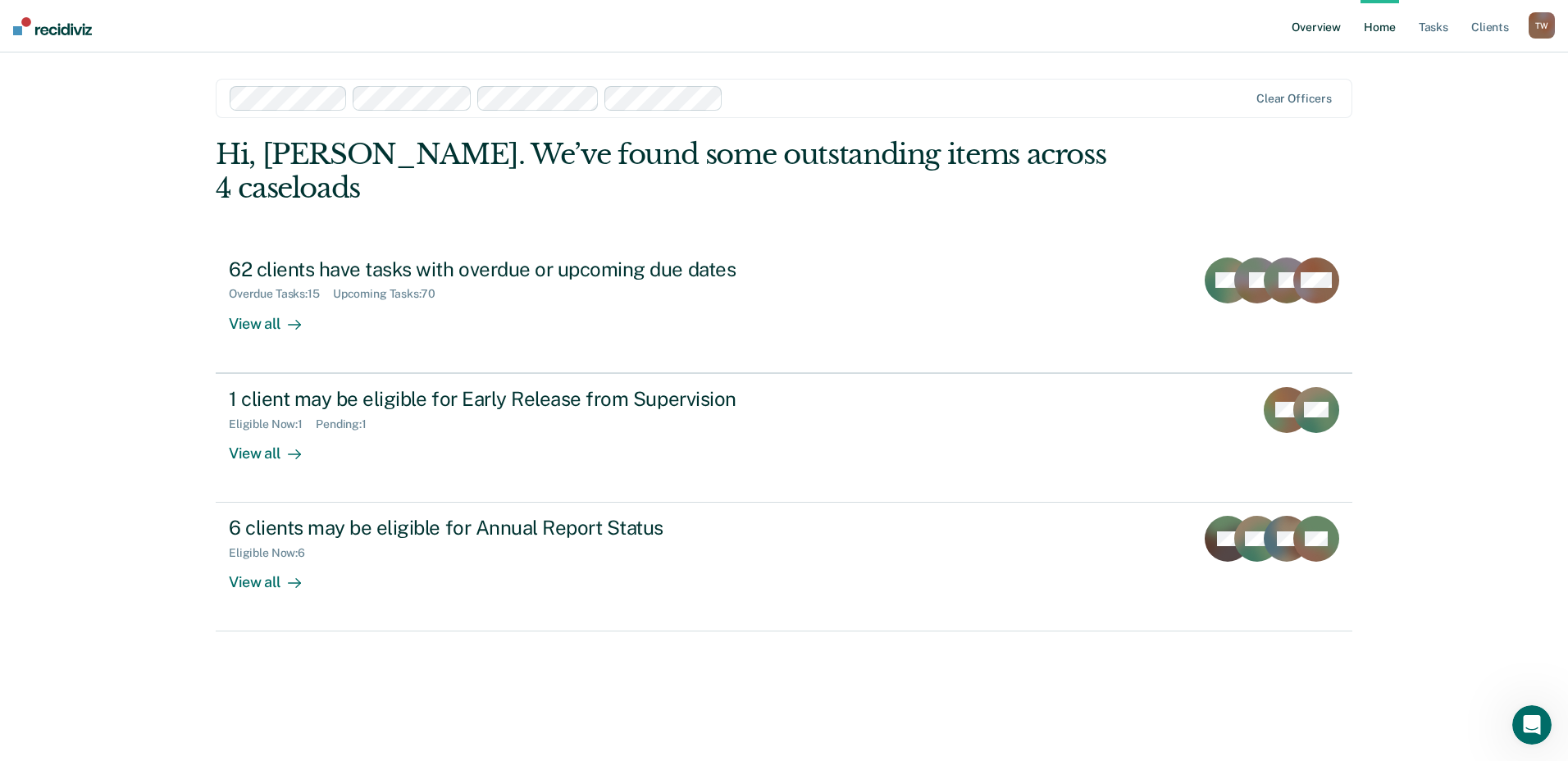 click on "Overview" at bounding box center [1316, 26] 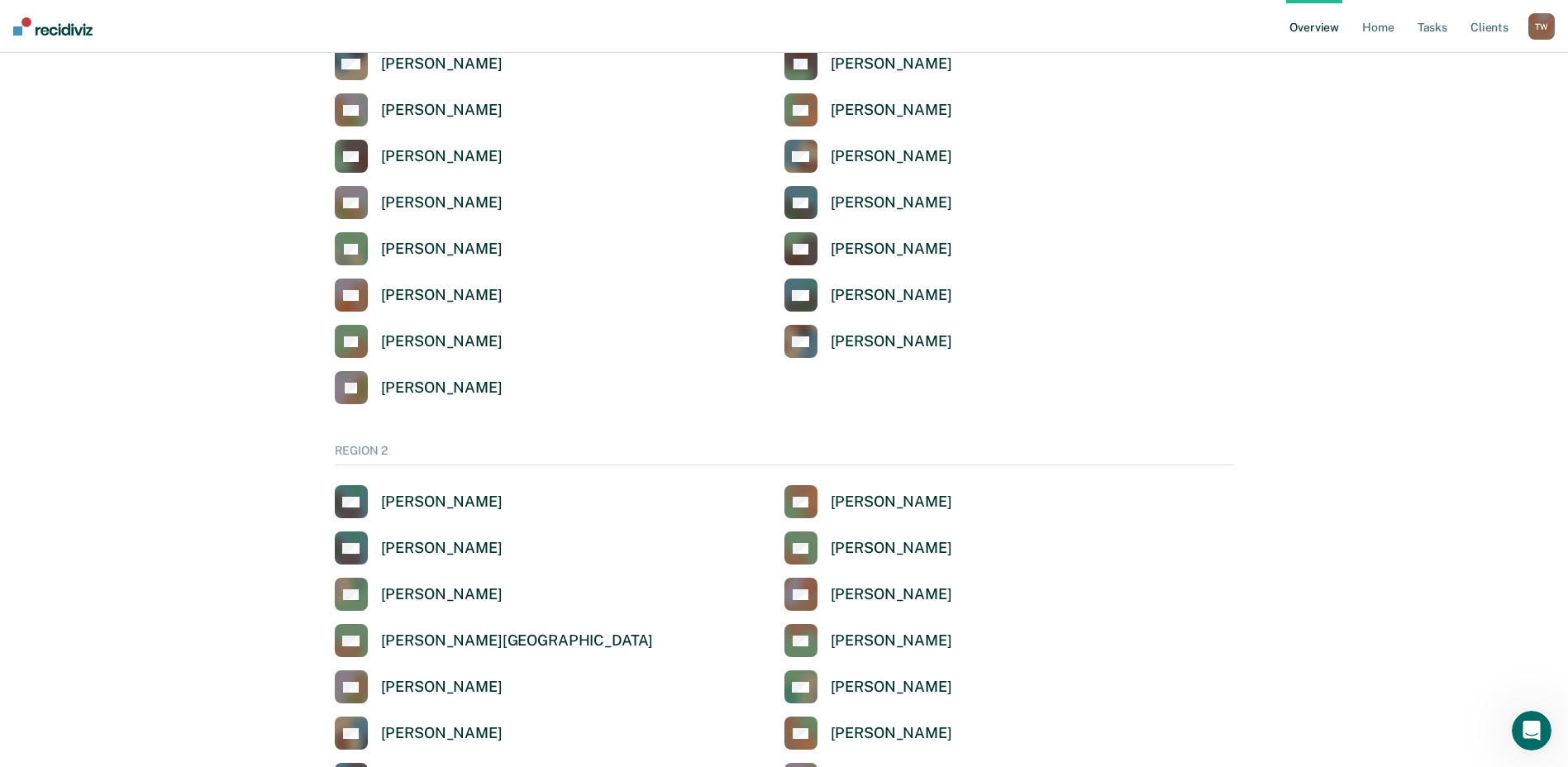 scroll, scrollTop: 1074, scrollLeft: 0, axis: vertical 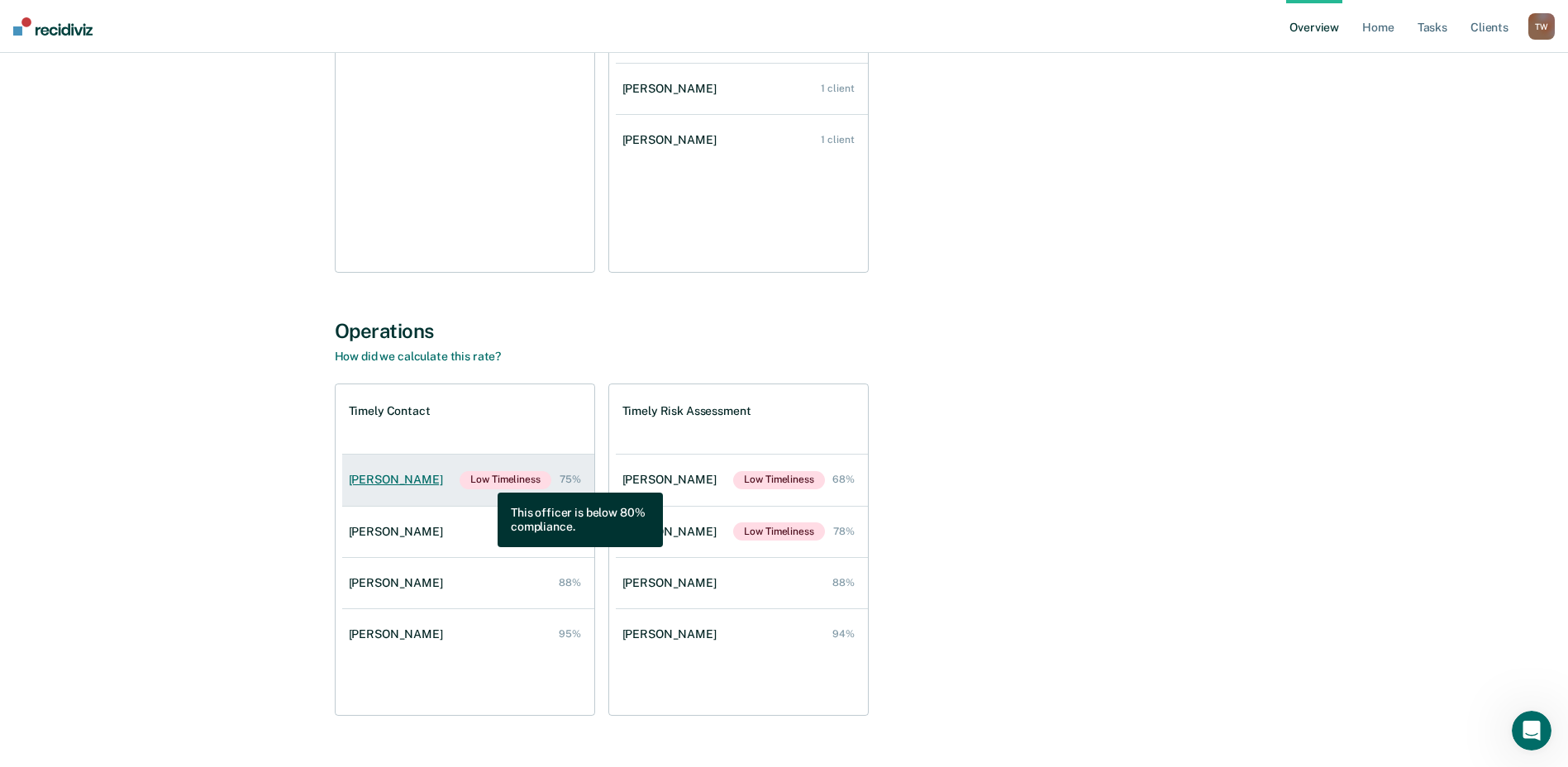 click on "Low Timeliness" at bounding box center (505, 480) 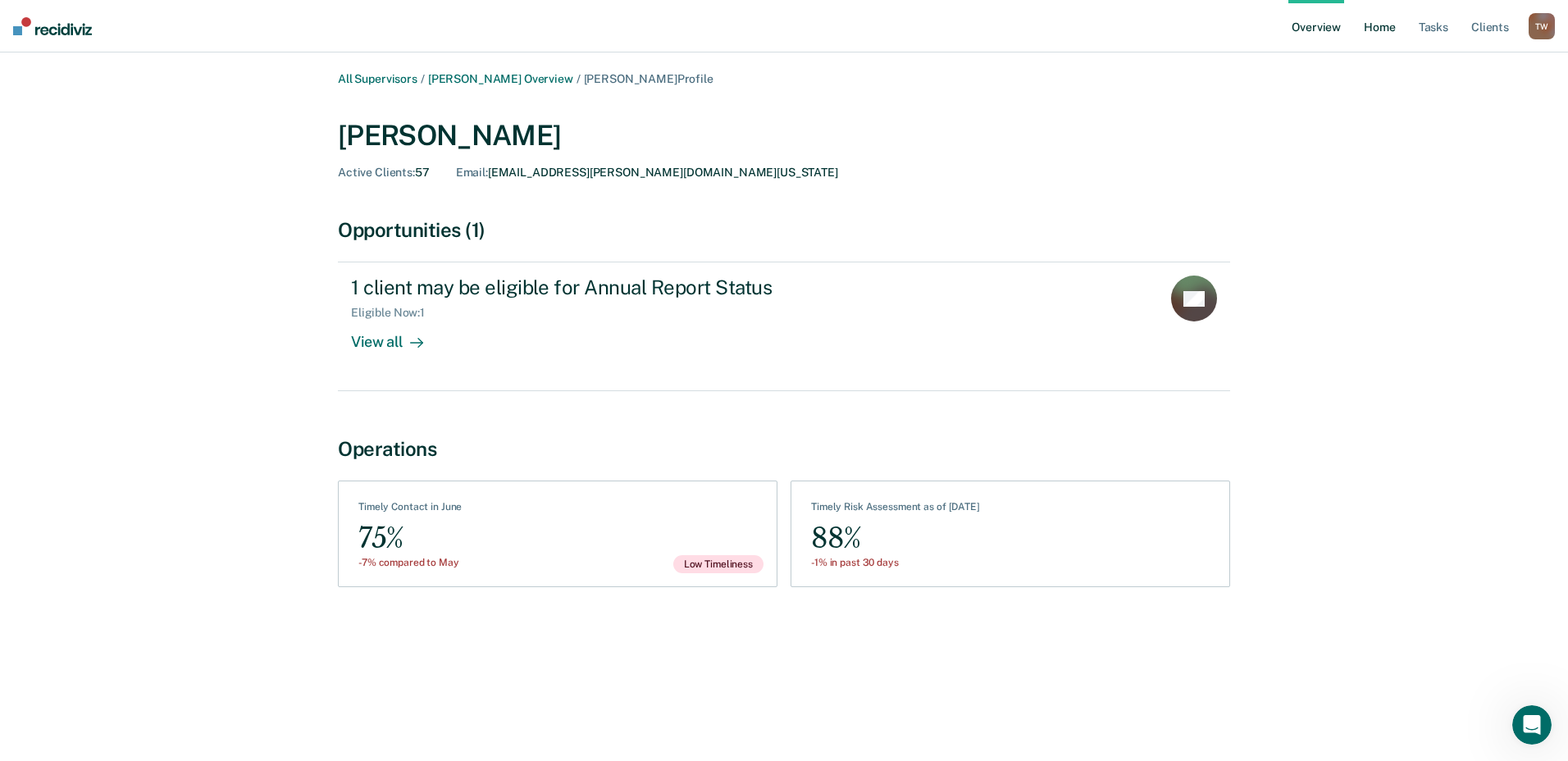 click on "Home" at bounding box center (1379, 26) 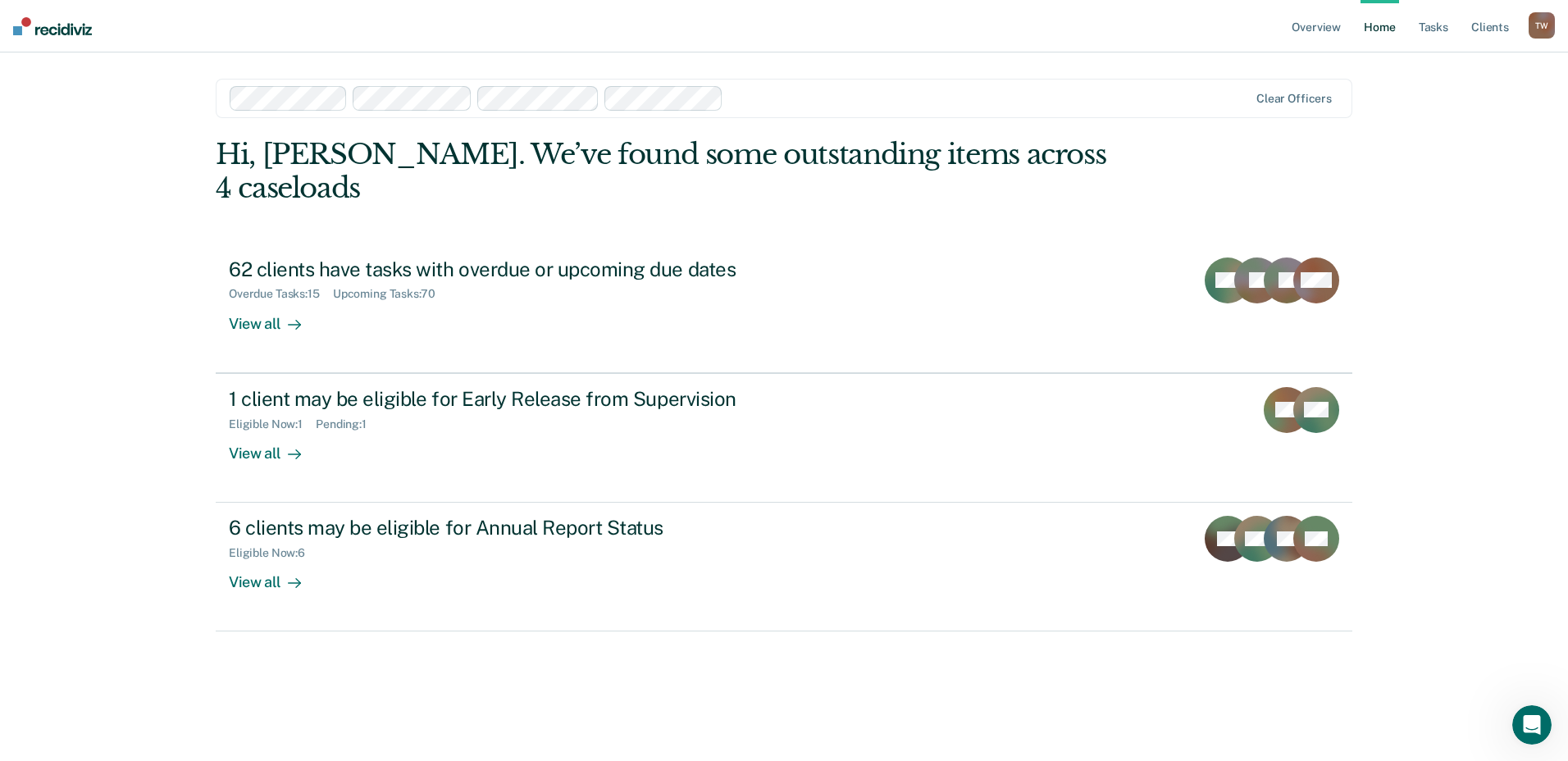 click on "Overview Home Tasks Client s [PERSON_NAME] T W Profile How it works Log Out Clear   officers Hi, [PERSON_NAME]. We’ve found some outstanding items across 4 caseloads 62 clients have tasks with overdue or upcoming due dates Overdue Tasks :  15 Upcoming Tasks :  70 View all   CM [PERSON_NAME] + 82 1 client may be eligible for Early Release from Supervision Eligible Now :  1 Pending :  1 View all   LM WA 6 clients may be eligible for Annual Report Status Eligible Now :  6 View all   JW WA RE + 3" at bounding box center [784, 380] 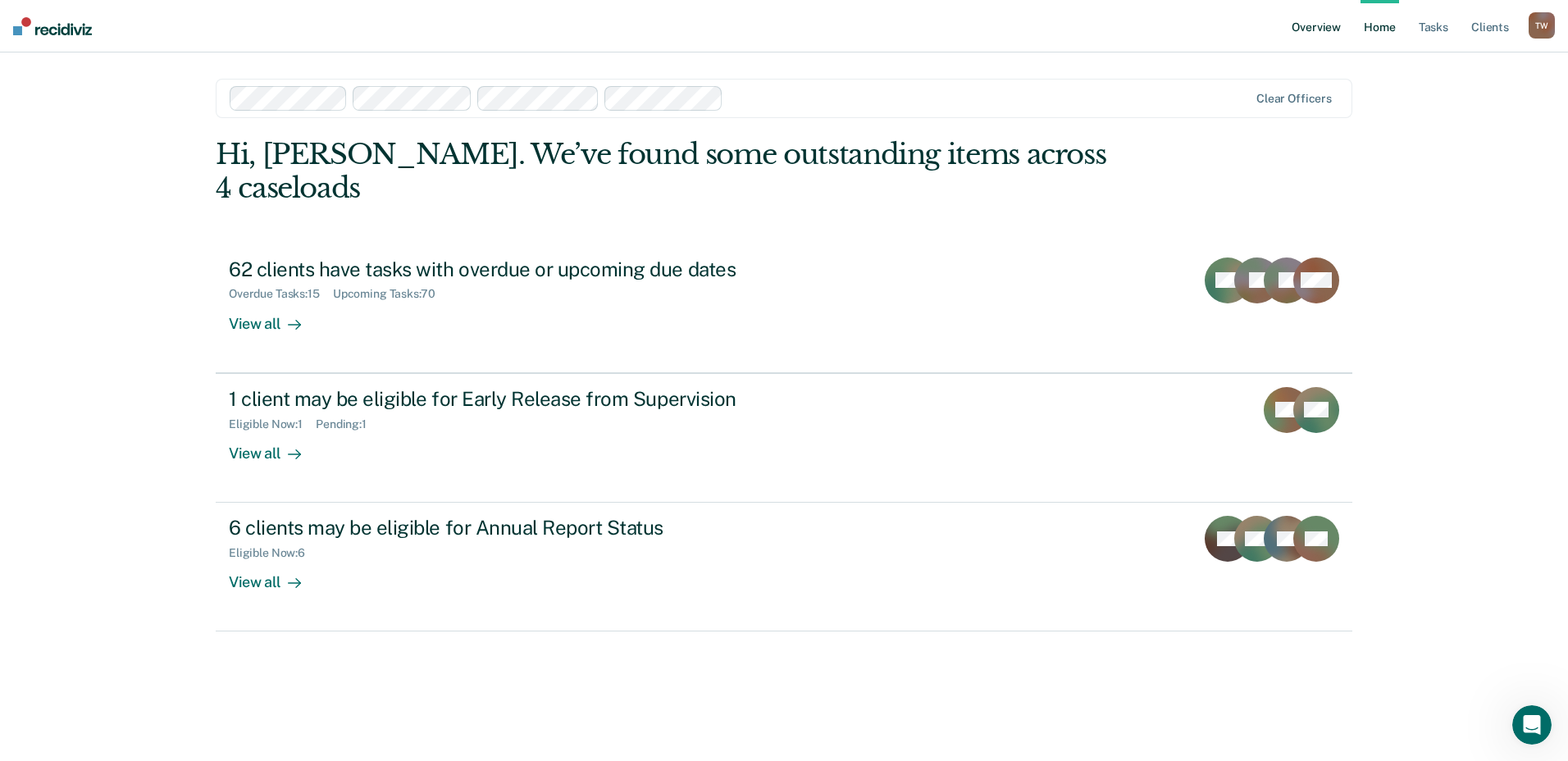 click on "Overview" at bounding box center [1316, 26] 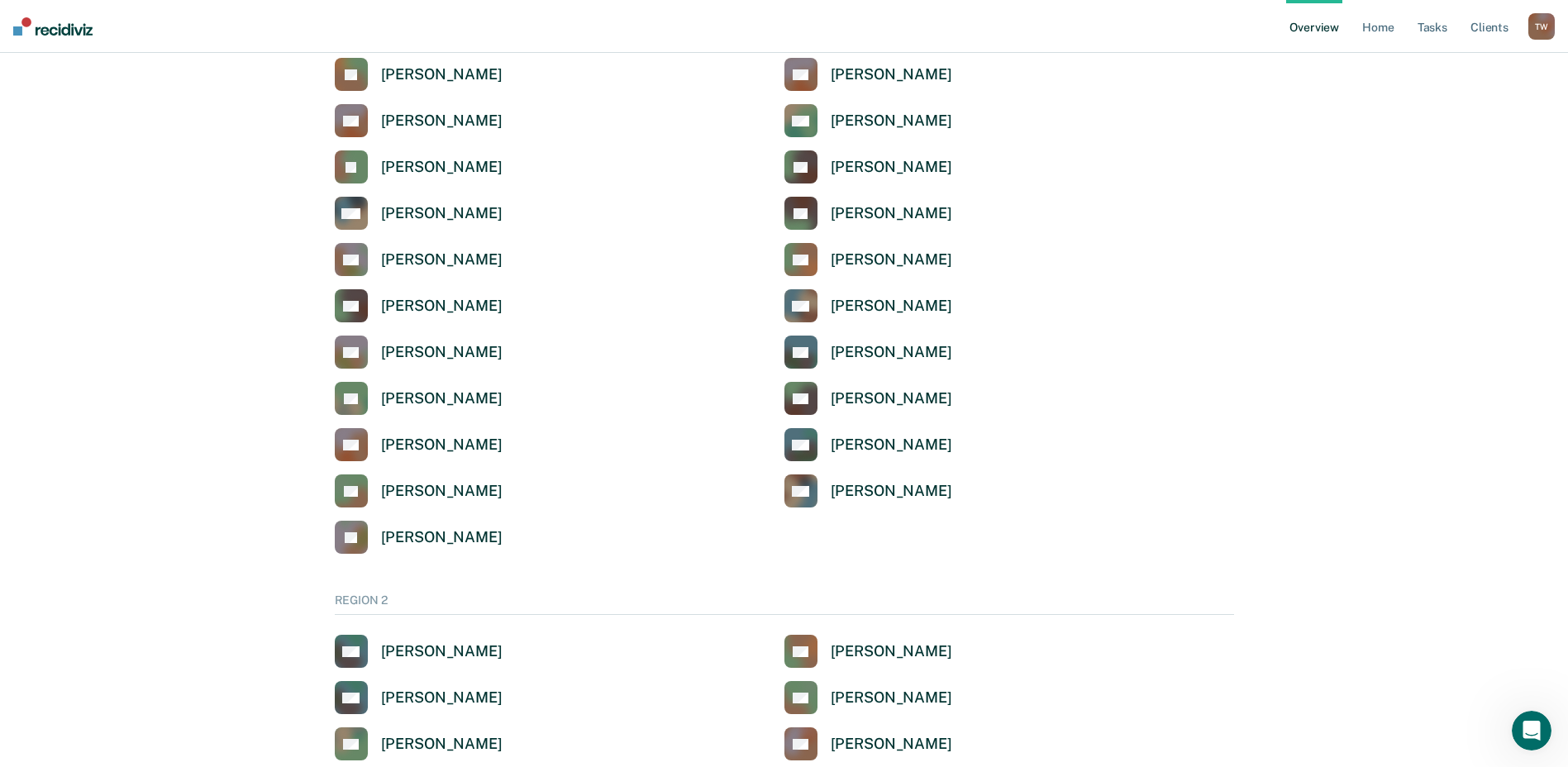 scroll, scrollTop: 992, scrollLeft: 0, axis: vertical 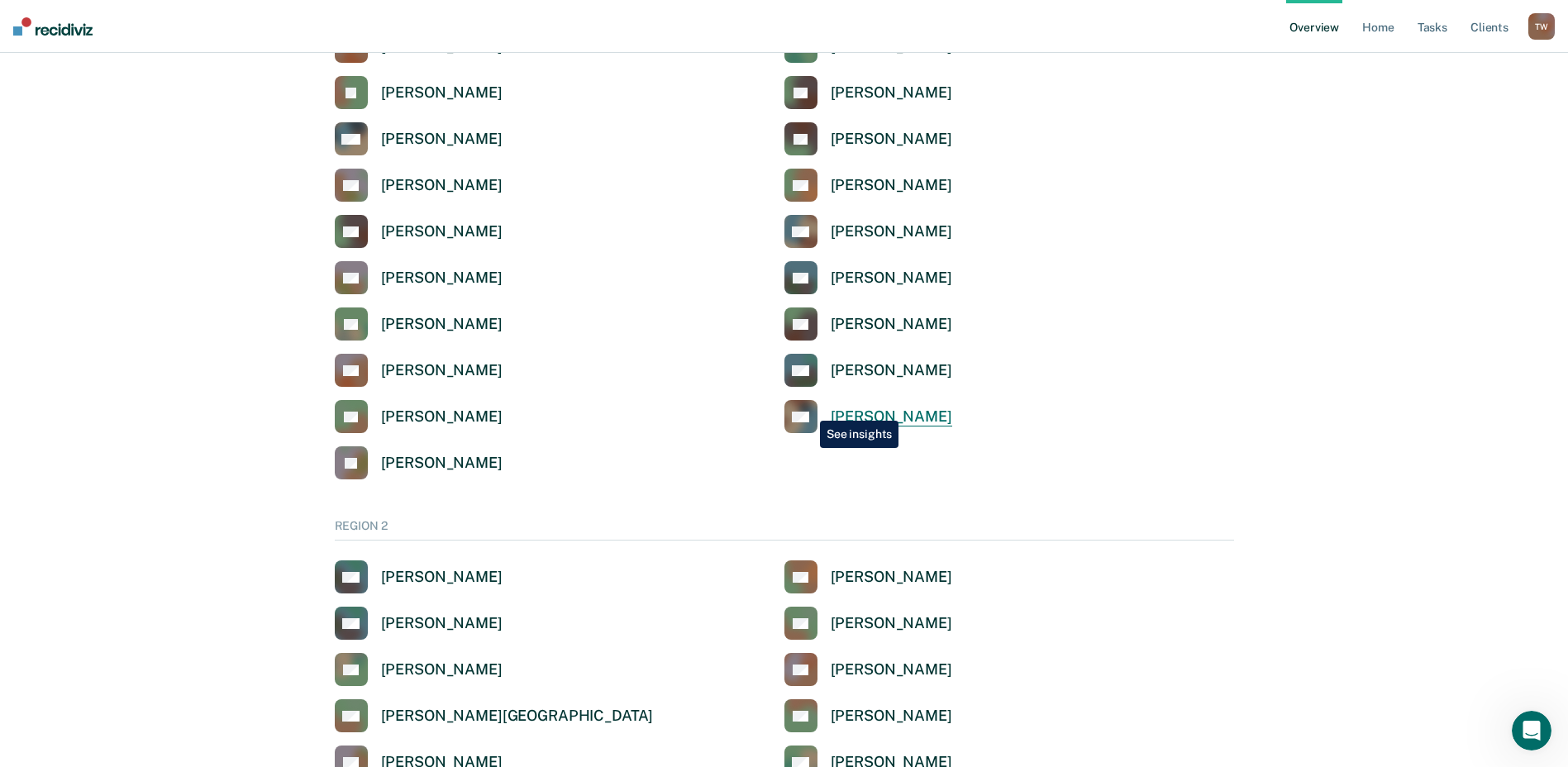 click 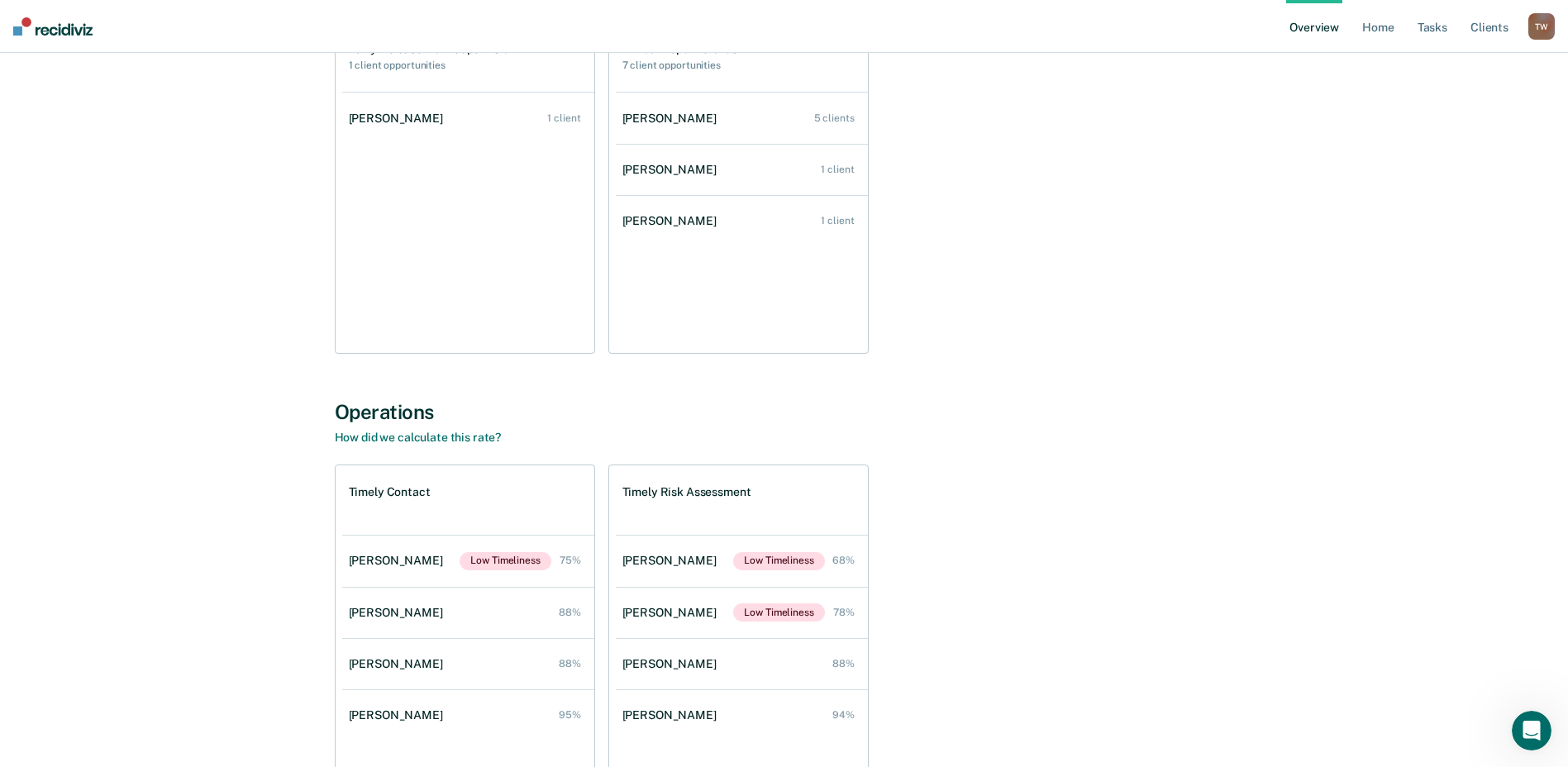 scroll, scrollTop: 331, scrollLeft: 0, axis: vertical 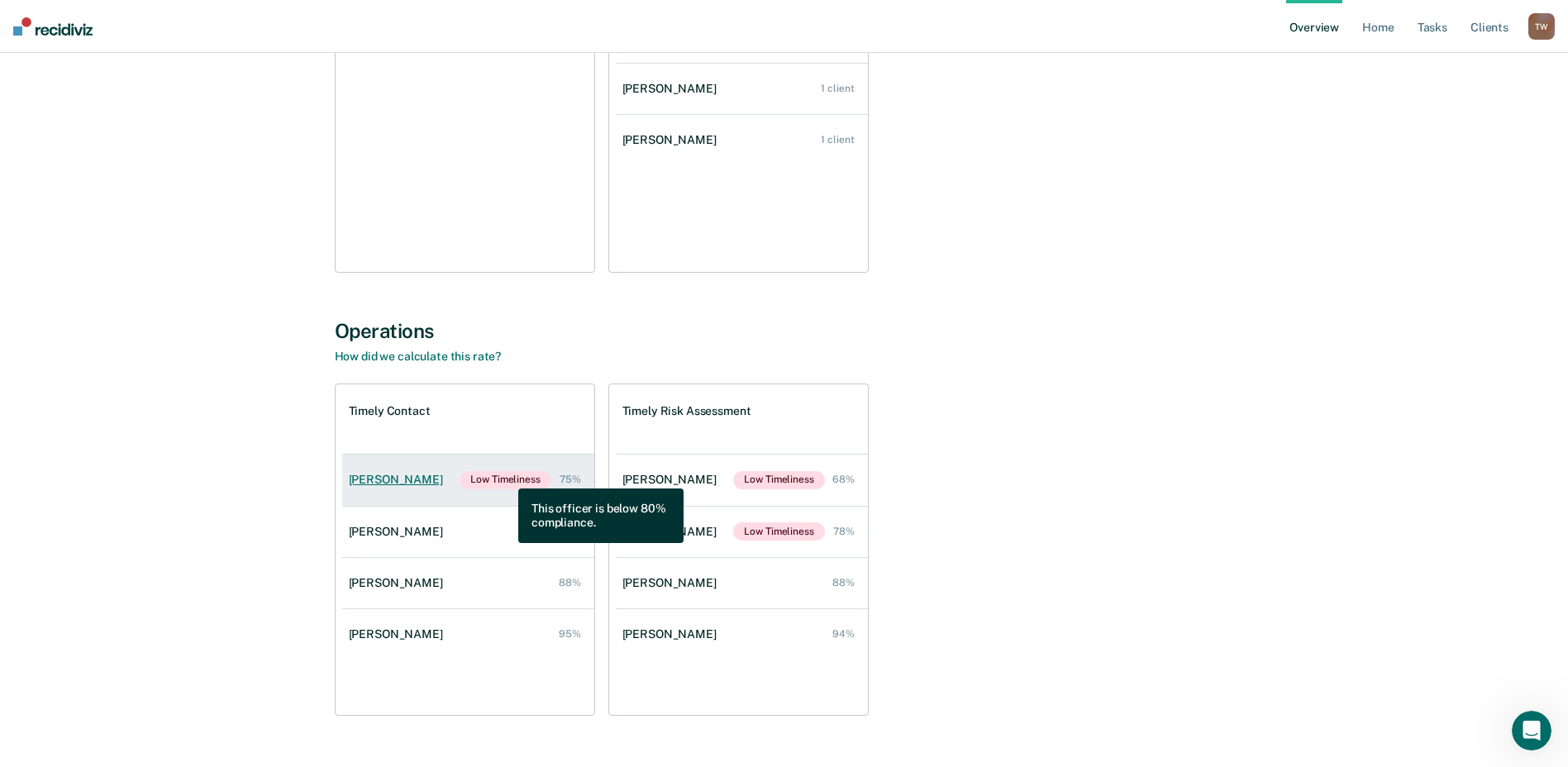 click on "Low Timeliness" at bounding box center [505, 480] 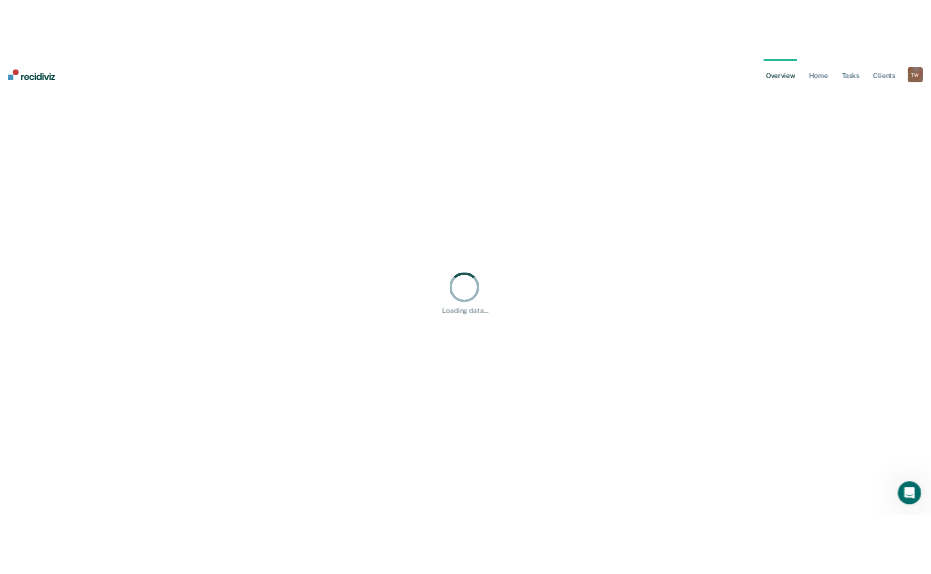 scroll, scrollTop: 0, scrollLeft: 0, axis: both 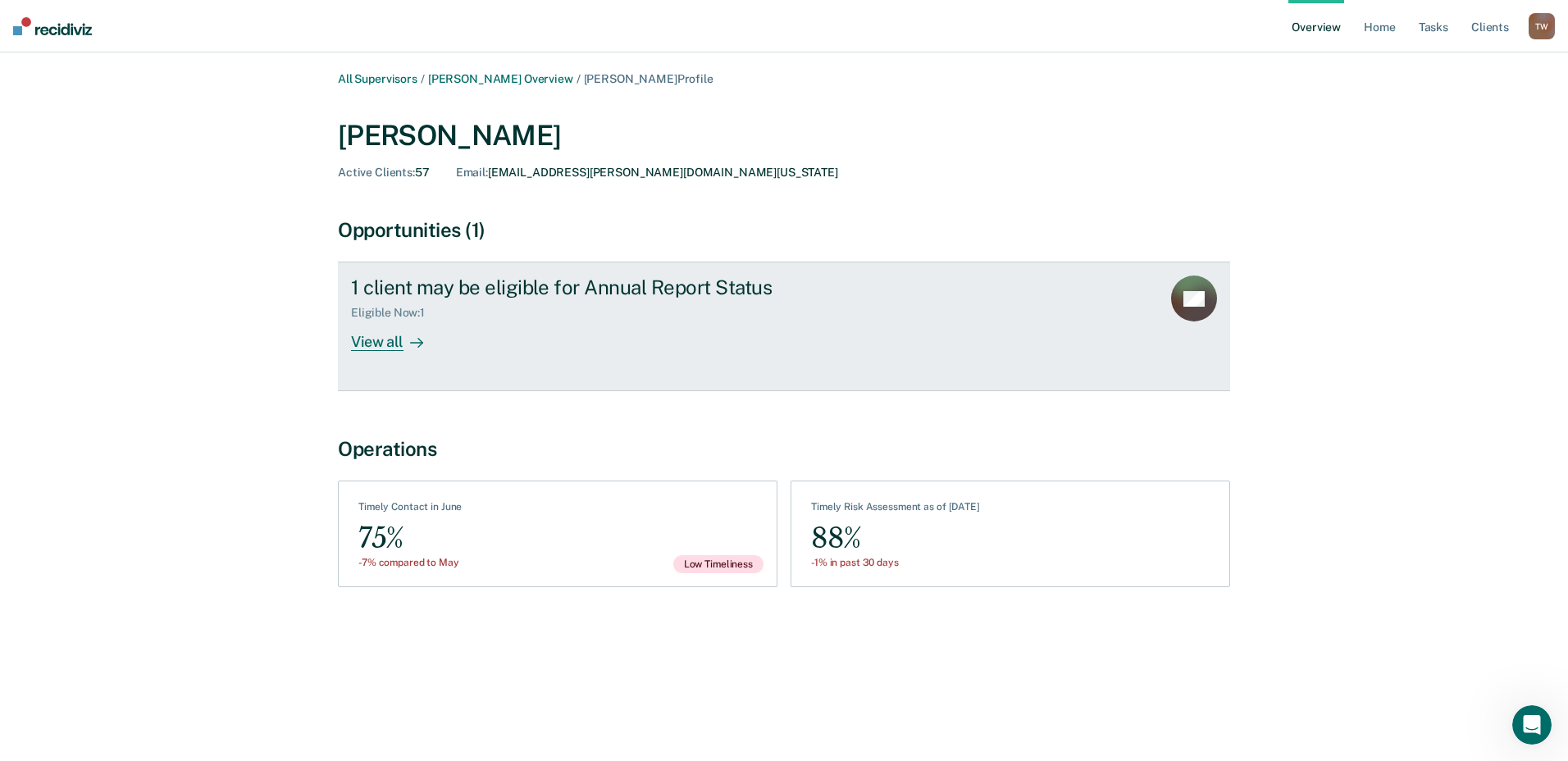 click on "View all" at bounding box center [397, 335] 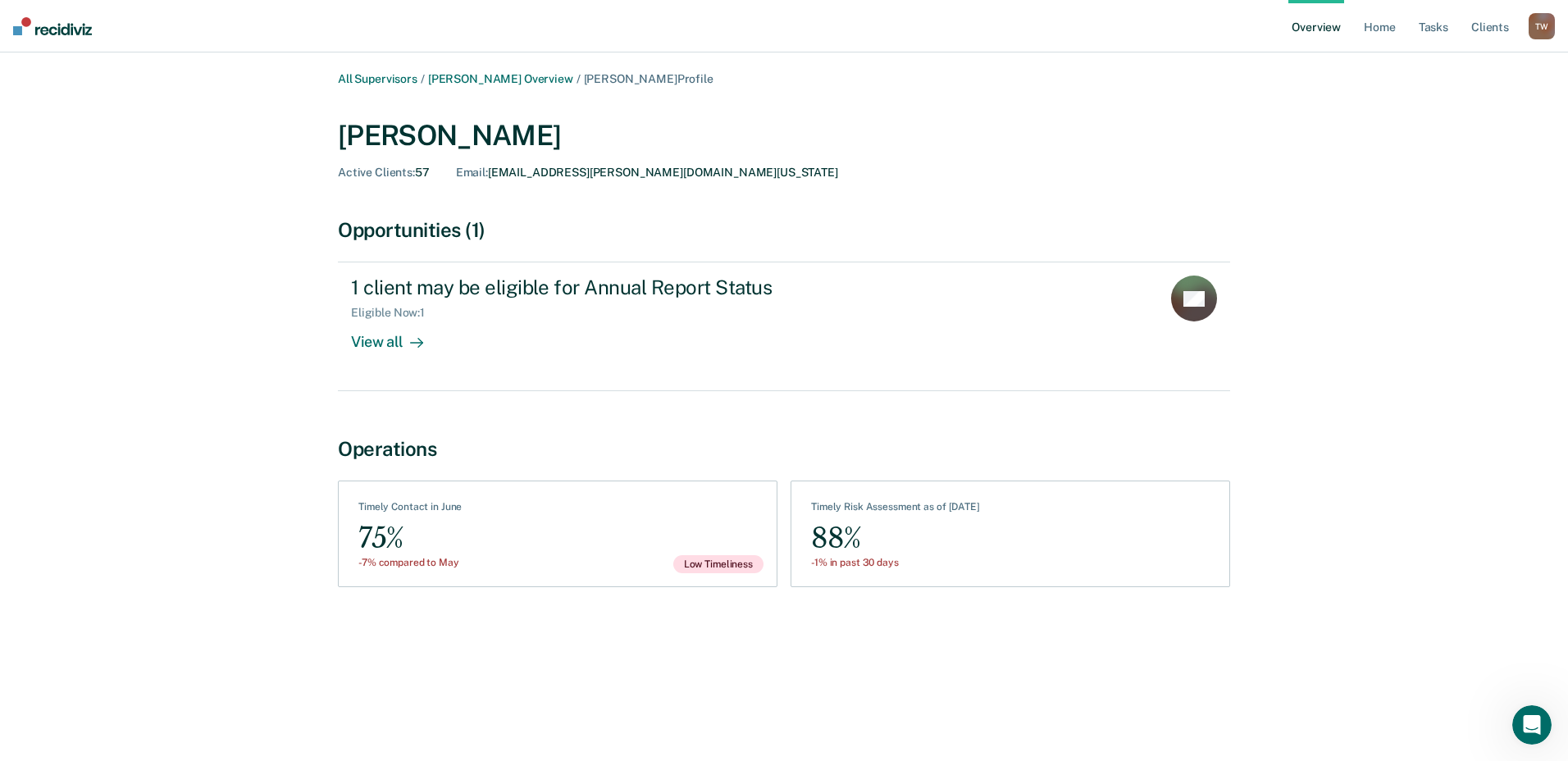 drag, startPoint x: 209, startPoint y: 98, endPoint x: 85, endPoint y: 99, distance: 124.00403 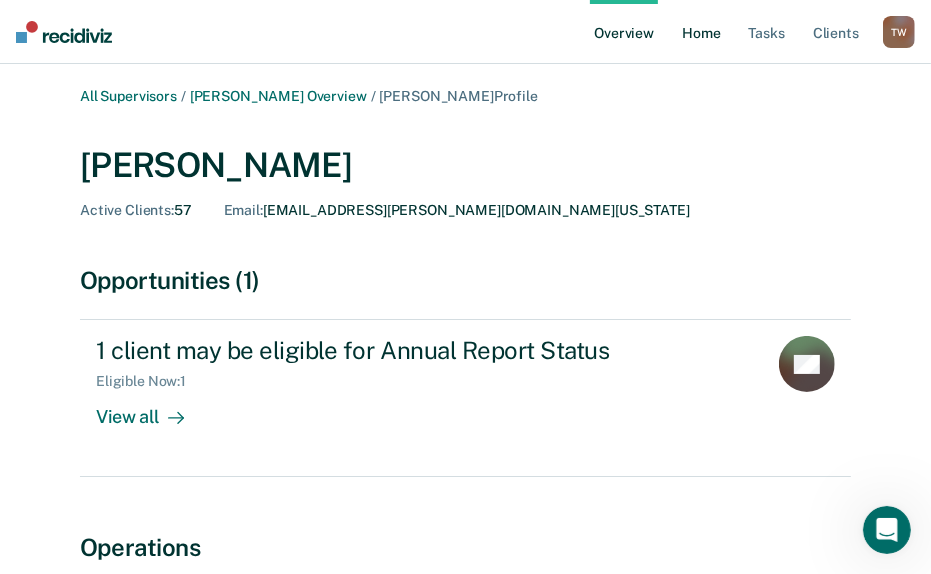 click on "Home" at bounding box center [701, 32] 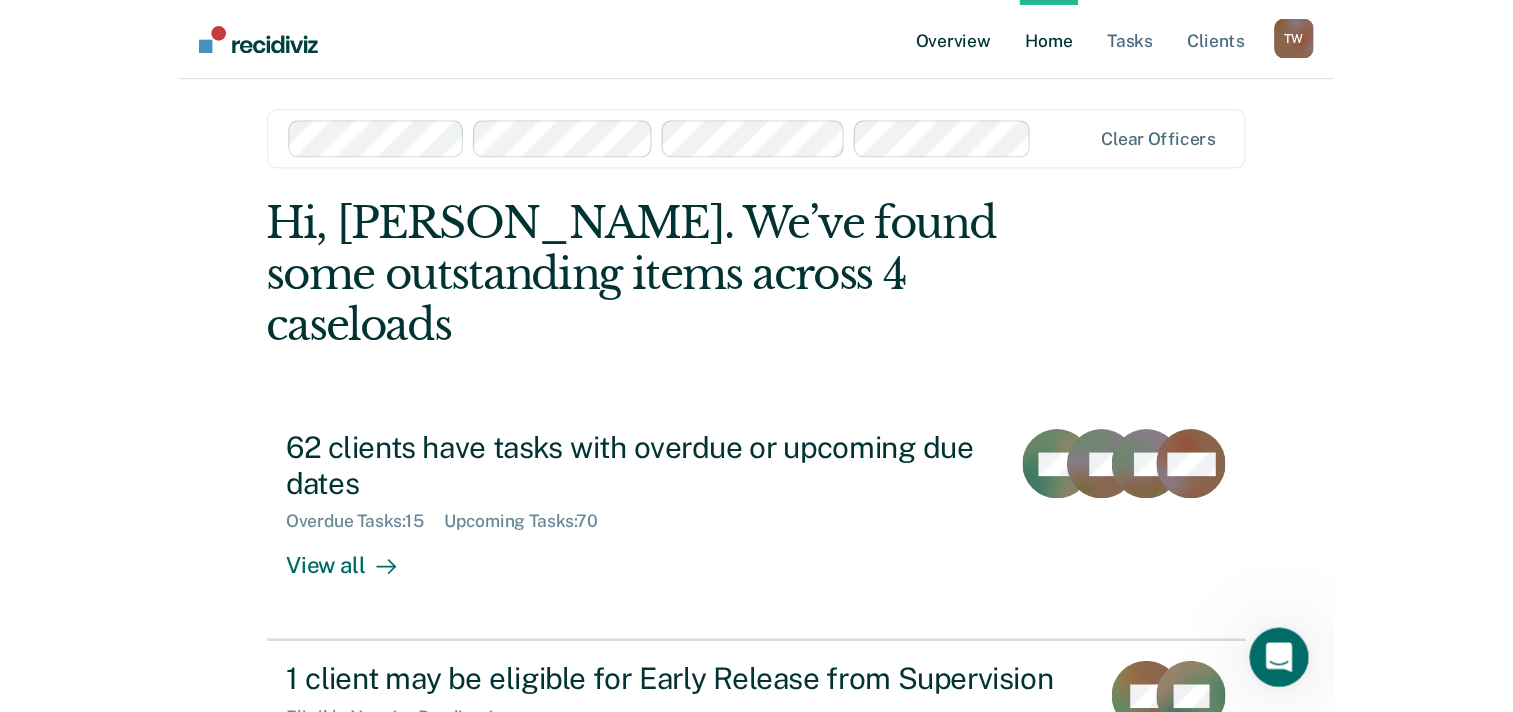 scroll, scrollTop: 0, scrollLeft: 0, axis: both 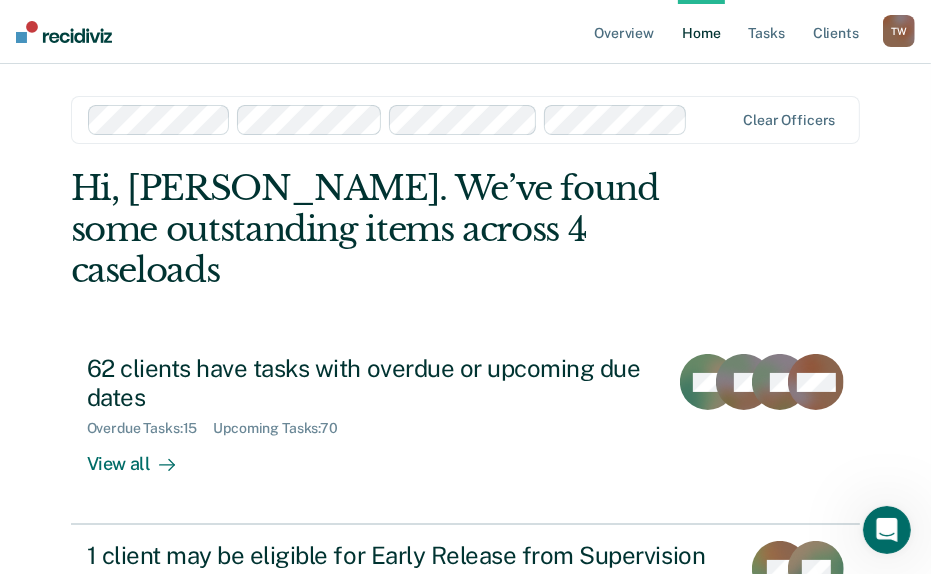 click on "Home" at bounding box center [701, 32] 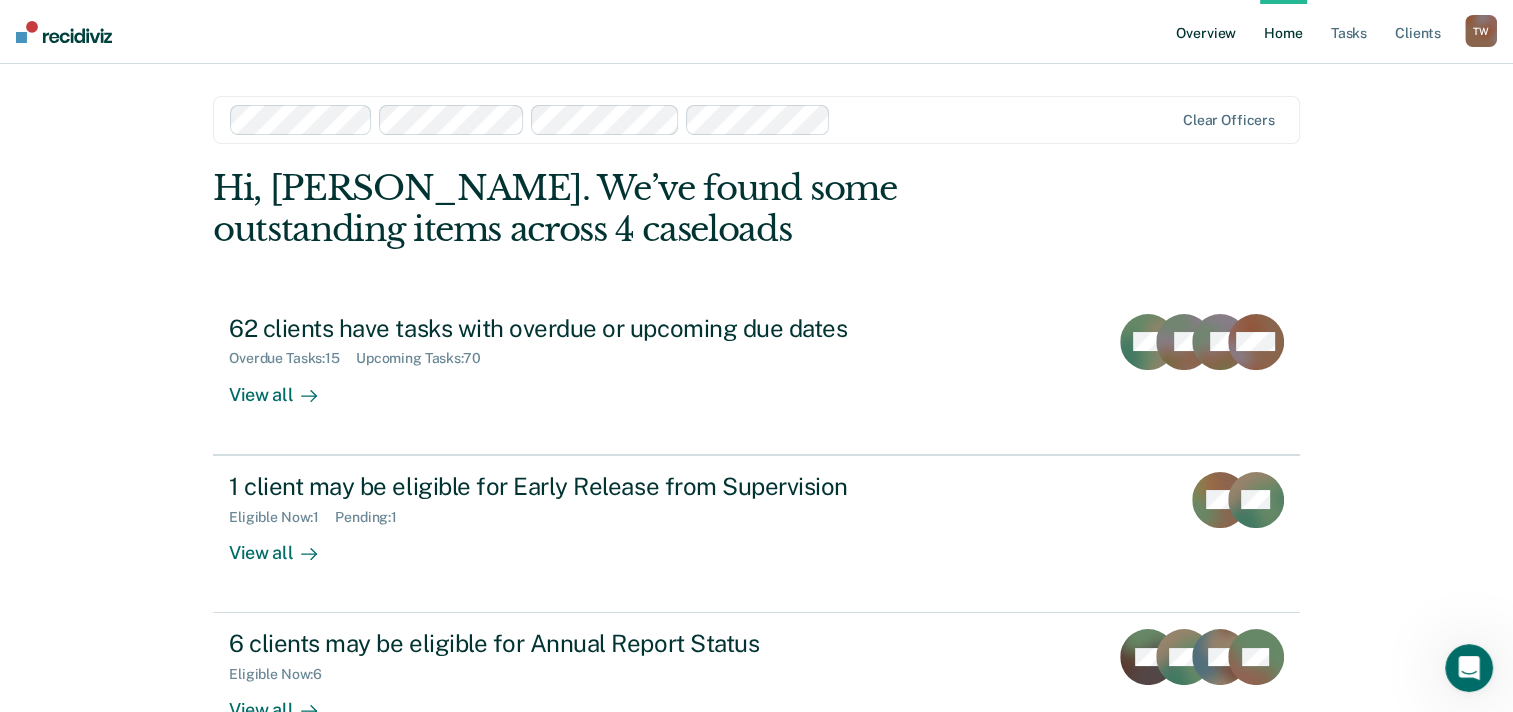 click on "Overview" at bounding box center (1206, 32) 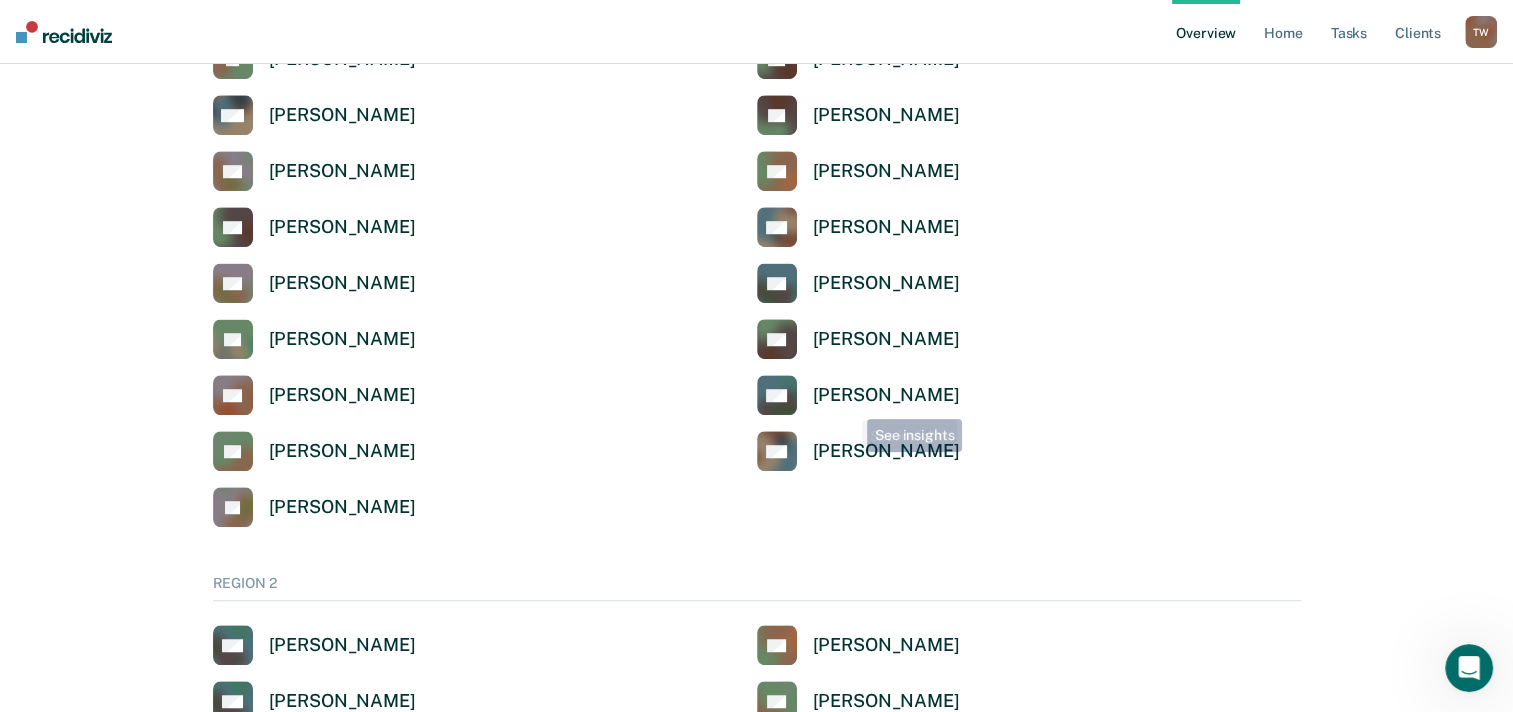 scroll, scrollTop: 1400, scrollLeft: 0, axis: vertical 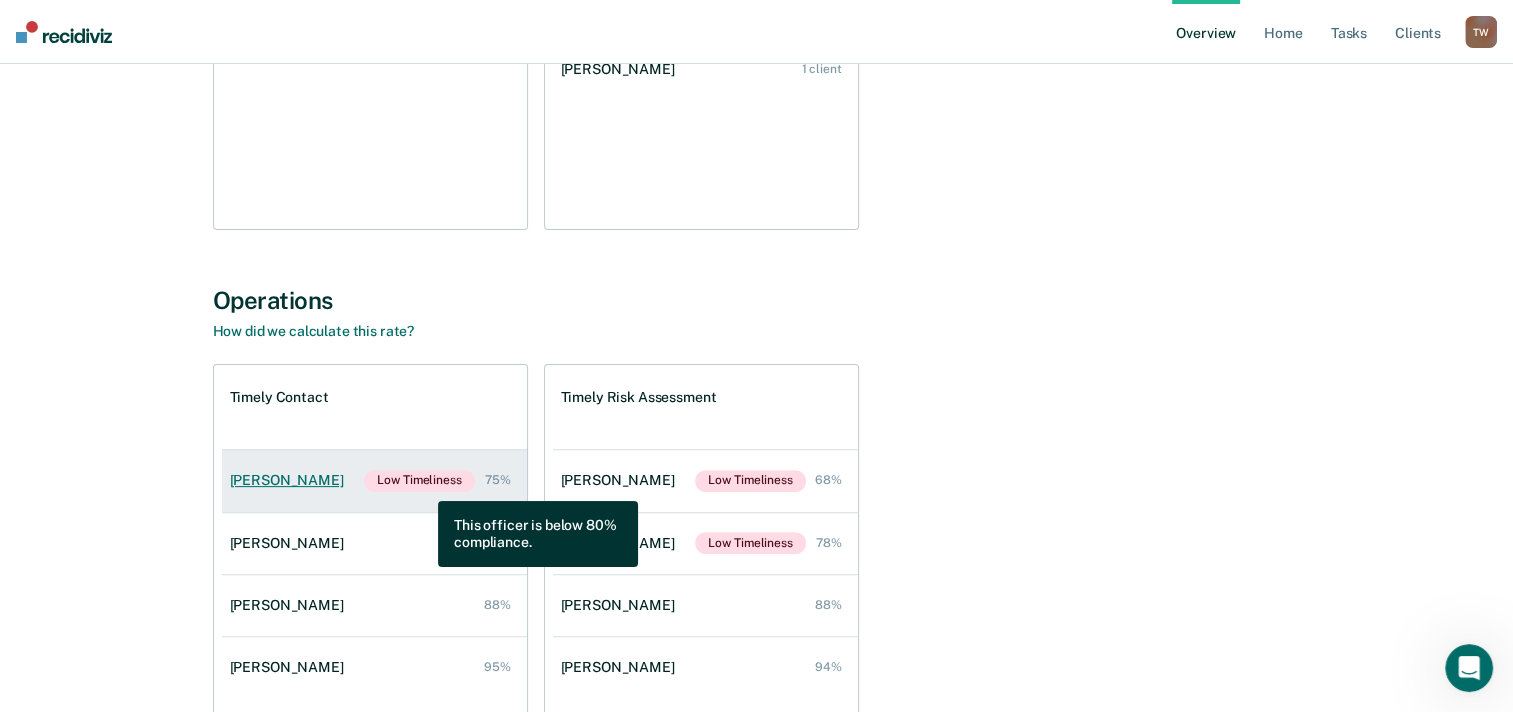 click on "Low Timeliness" at bounding box center [419, 481] 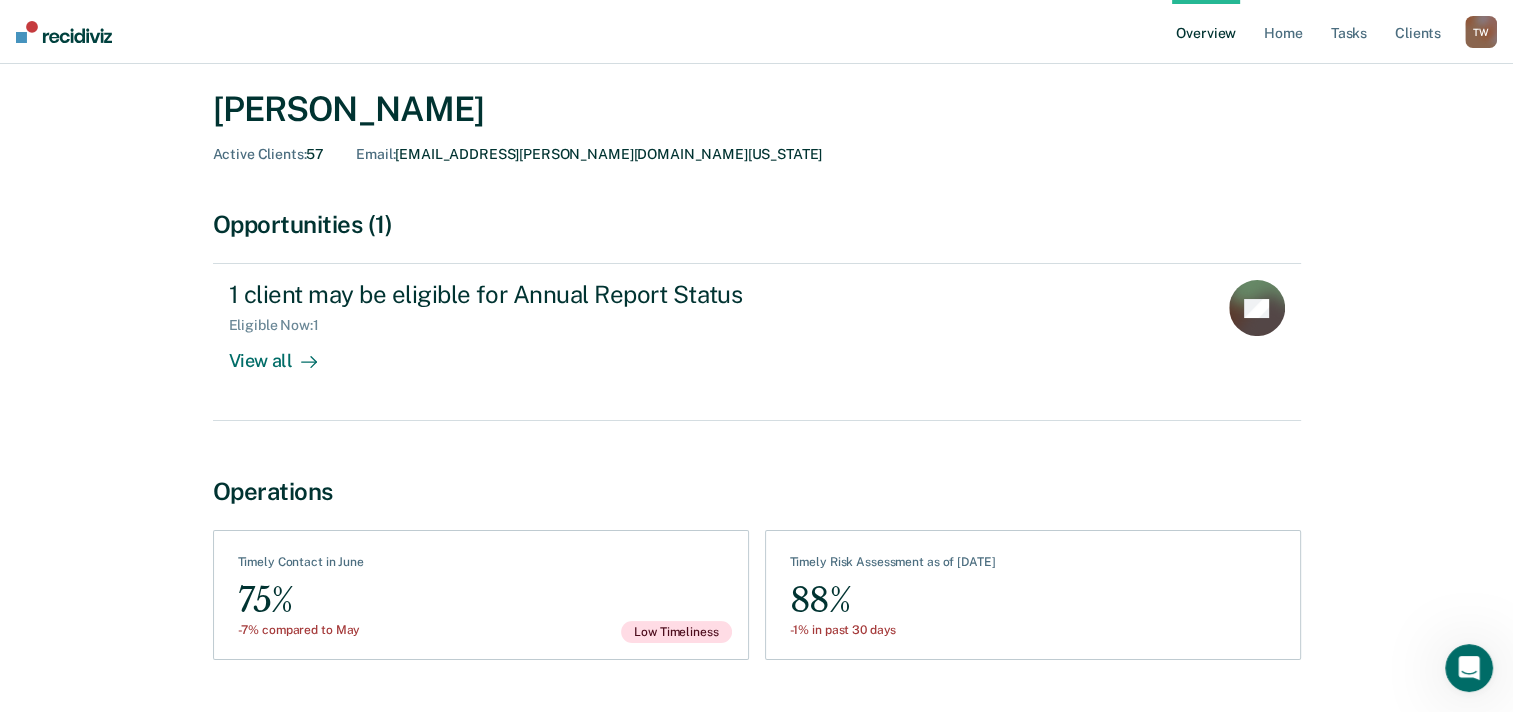 scroll, scrollTop: 108, scrollLeft: 0, axis: vertical 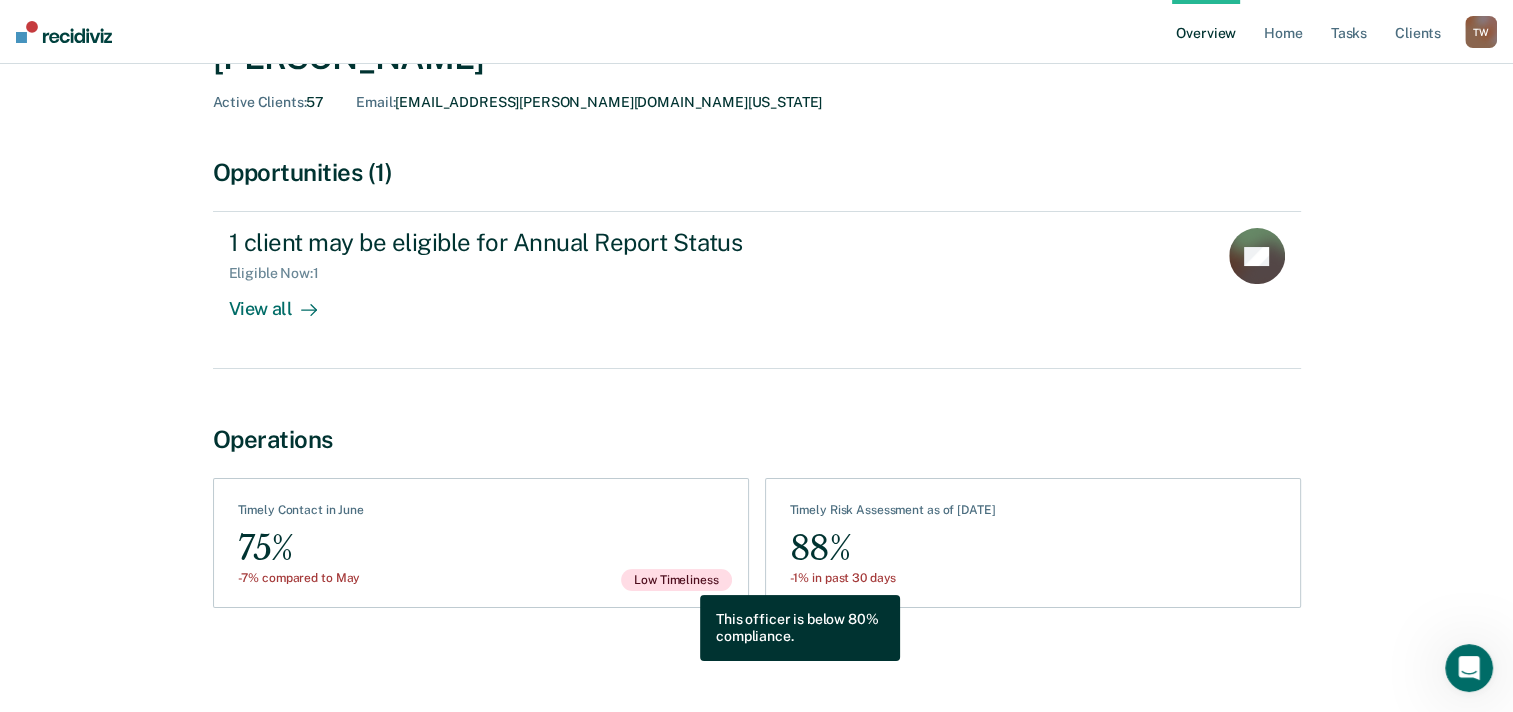 click on "Low Timeliness" at bounding box center [676, 580] 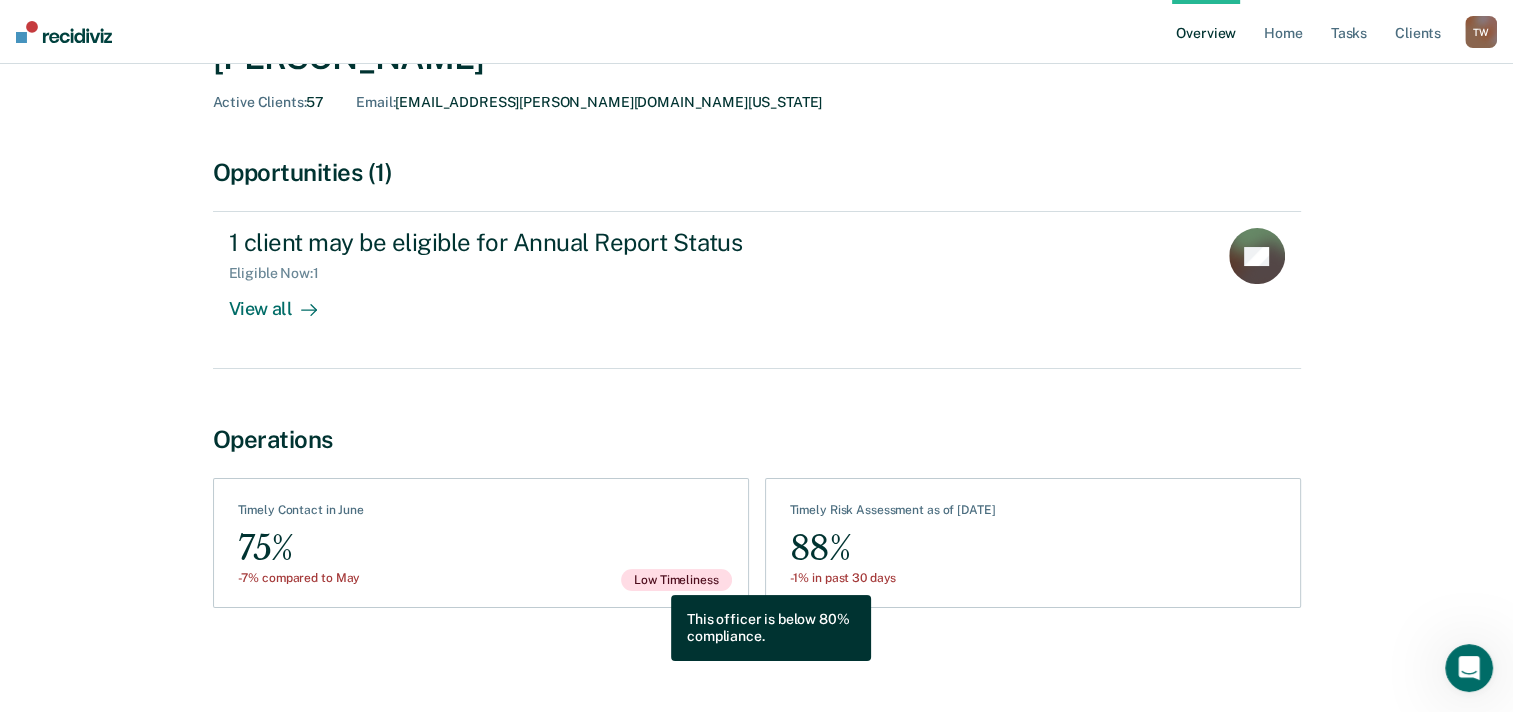 click on "Low Timeliness" at bounding box center (676, 580) 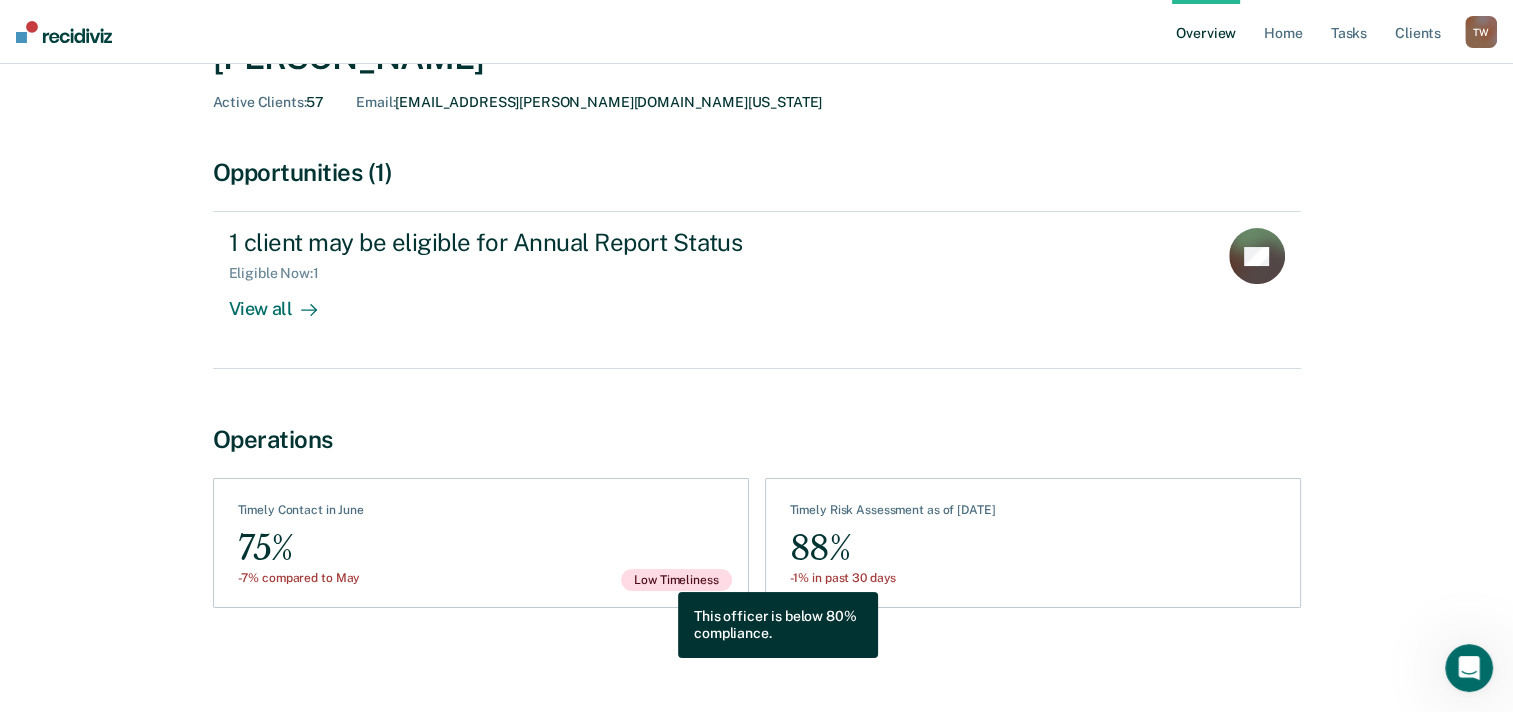 click on "Low Timeliness" at bounding box center [676, 580] 